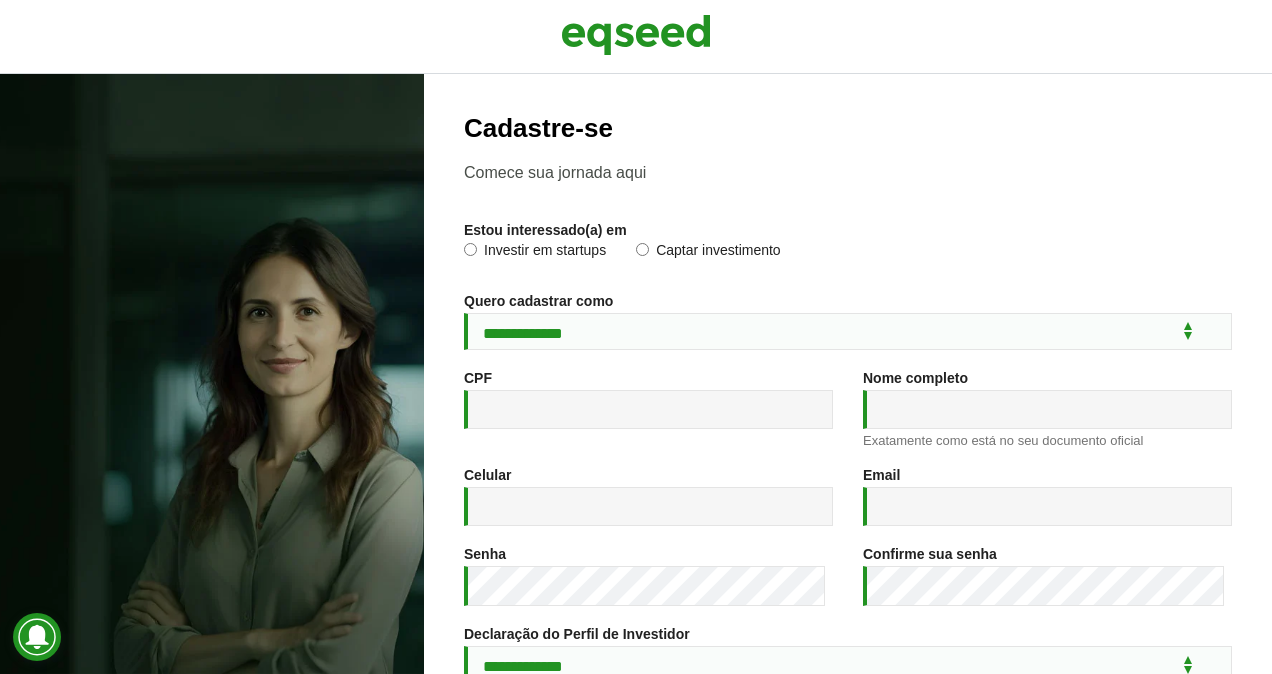 scroll, scrollTop: 0, scrollLeft: 0, axis: both 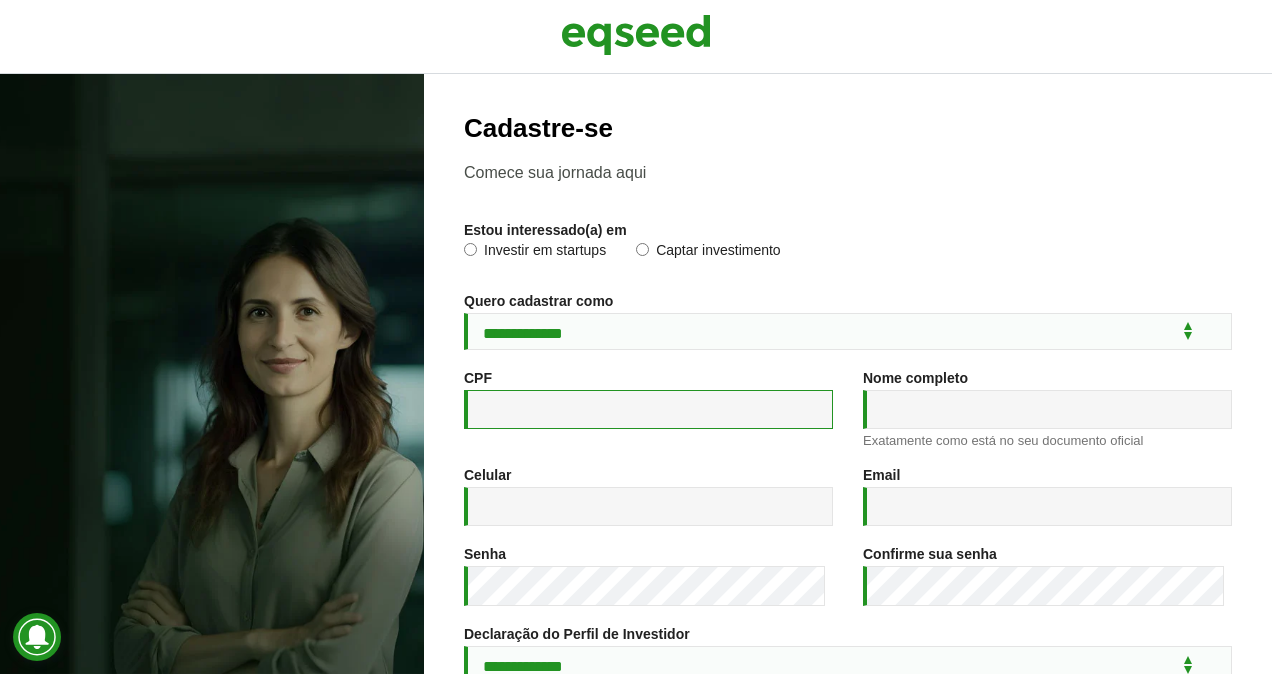 click on "CPF  *" at bounding box center [648, 409] 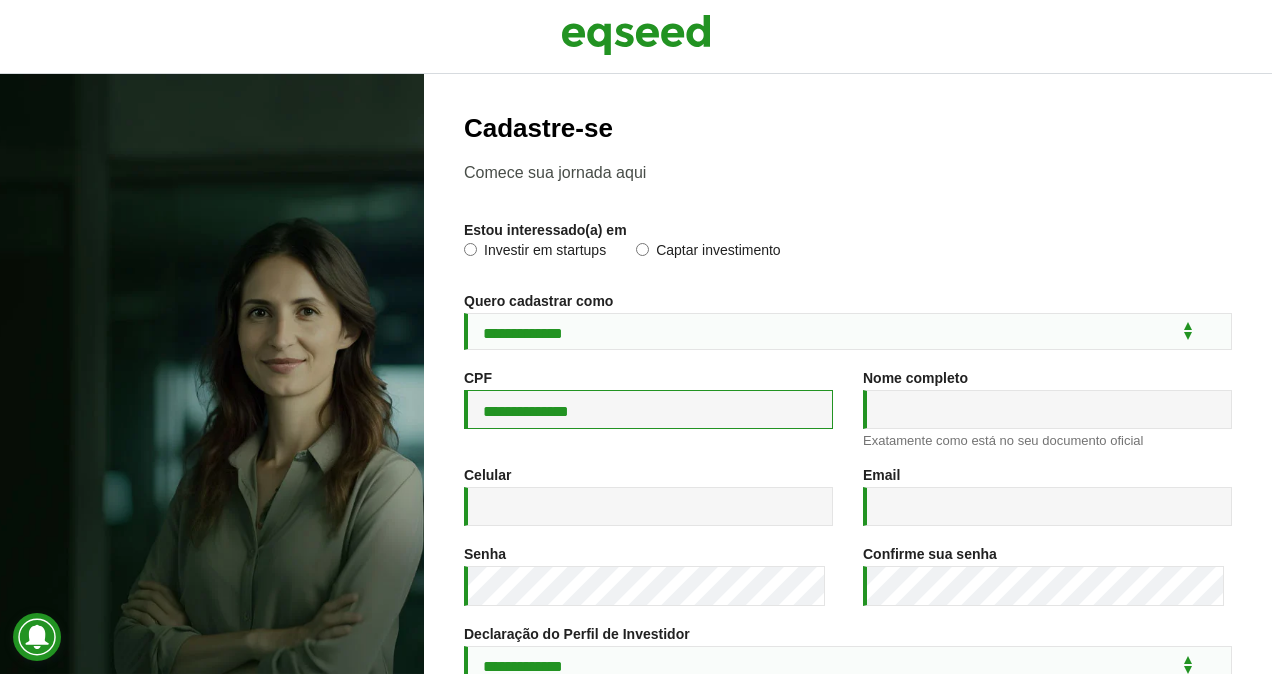 type on "**********" 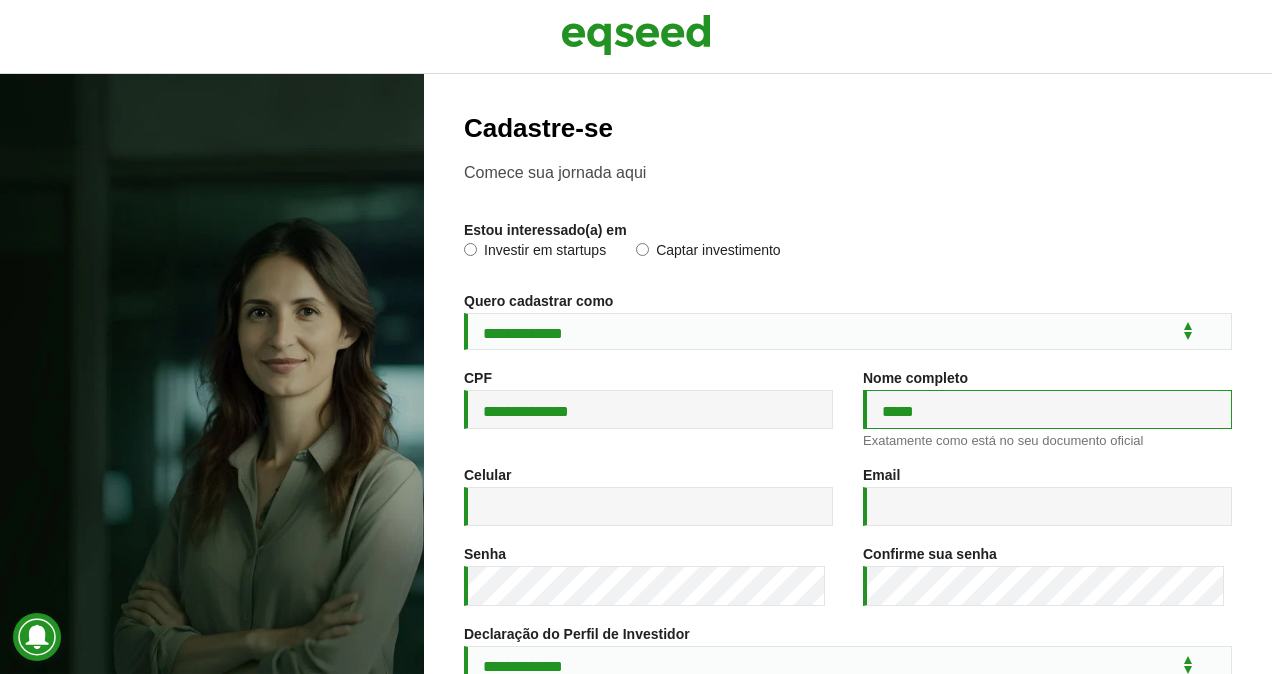 type on "**********" 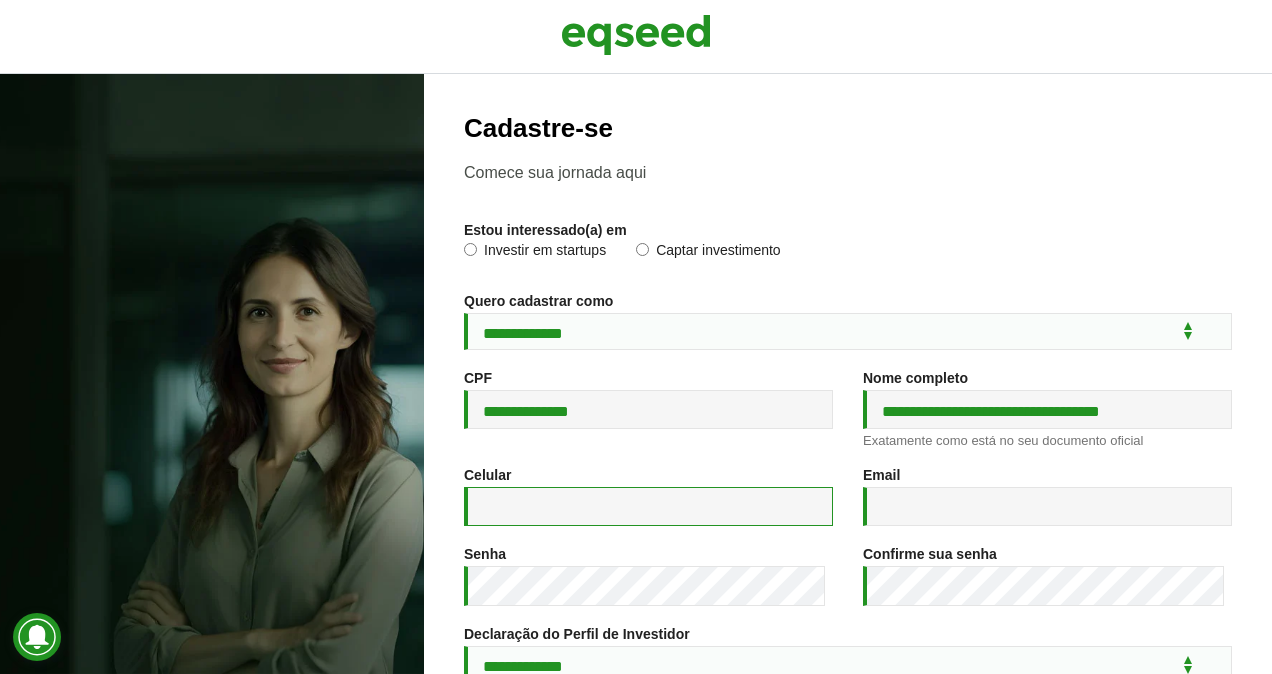 type on "**********" 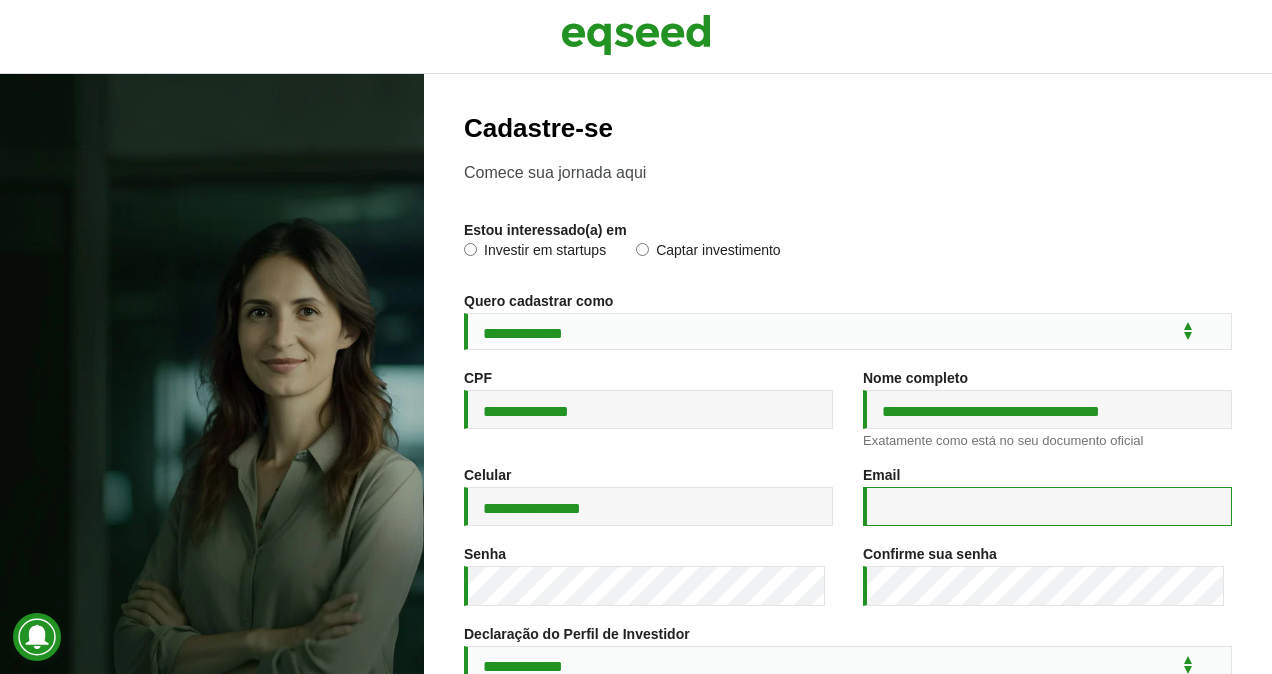 type on "**********" 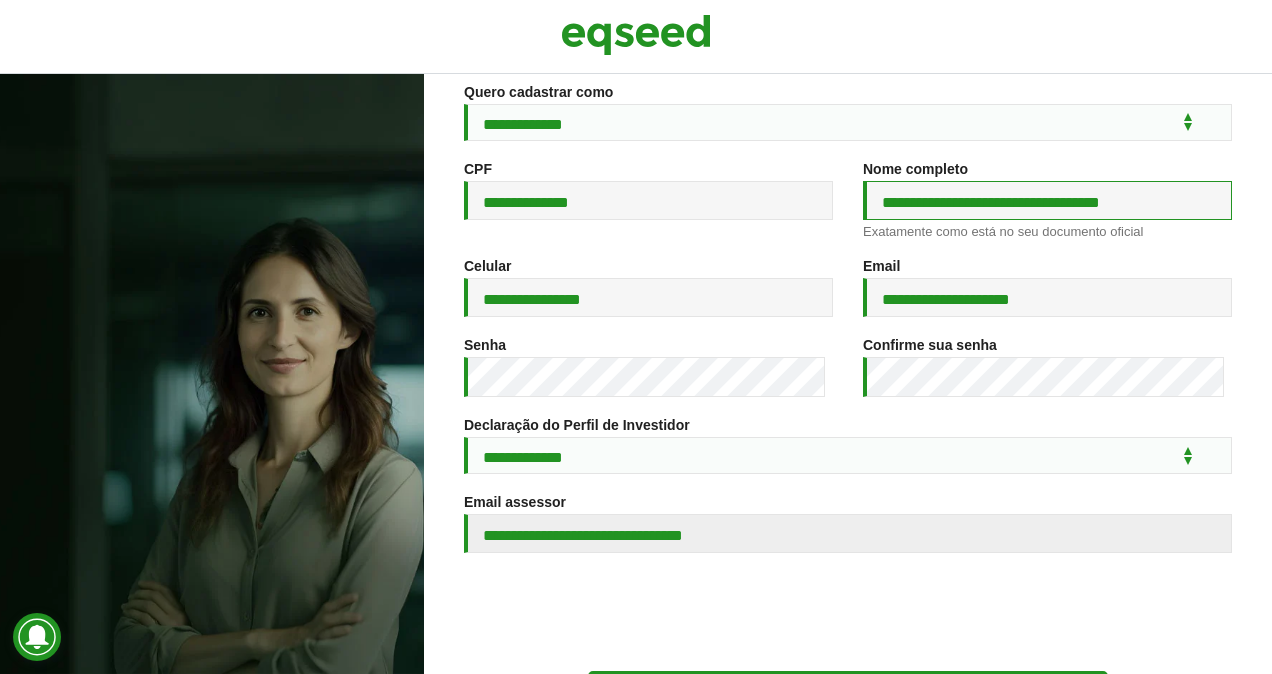 scroll, scrollTop: 210, scrollLeft: 0, axis: vertical 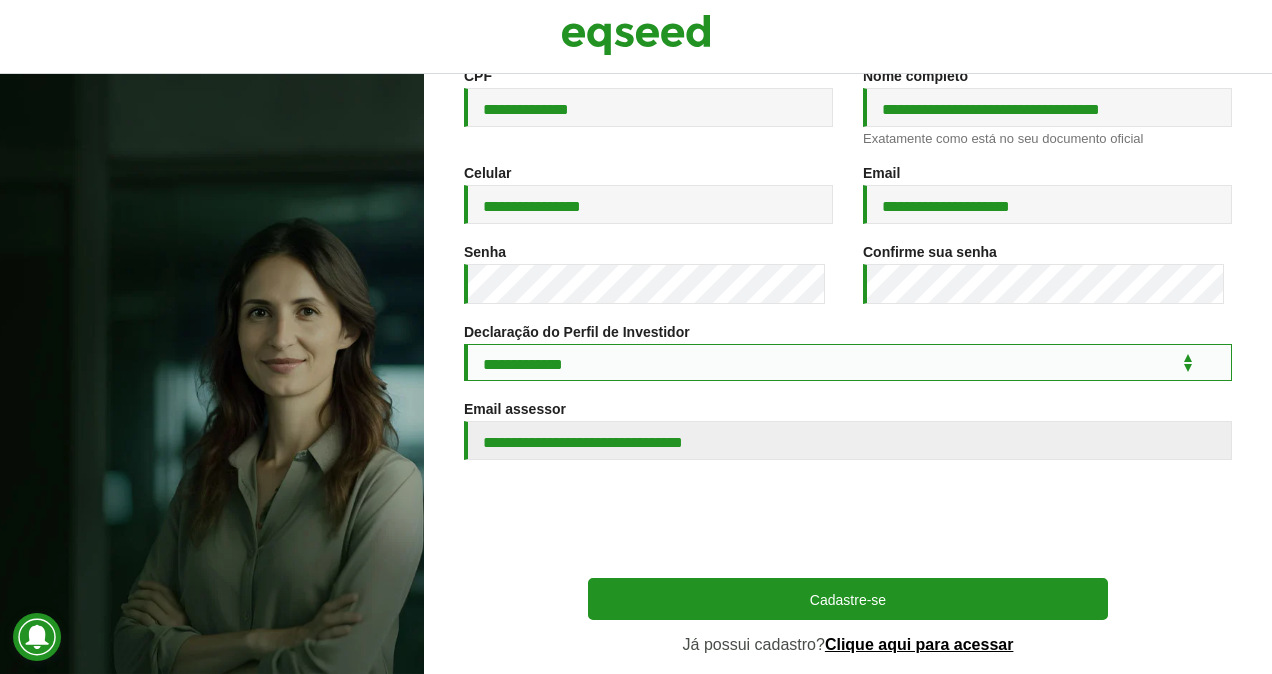 click on "**********" at bounding box center [848, 362] 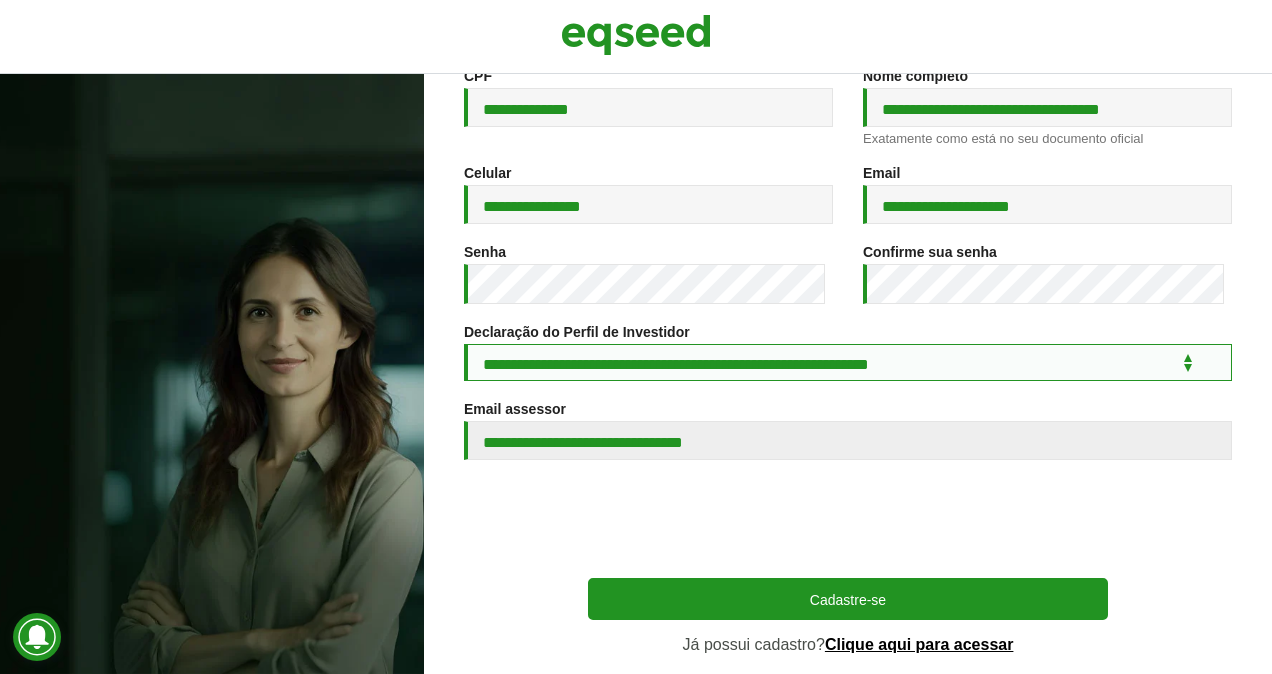 click on "**********" at bounding box center [848, 362] 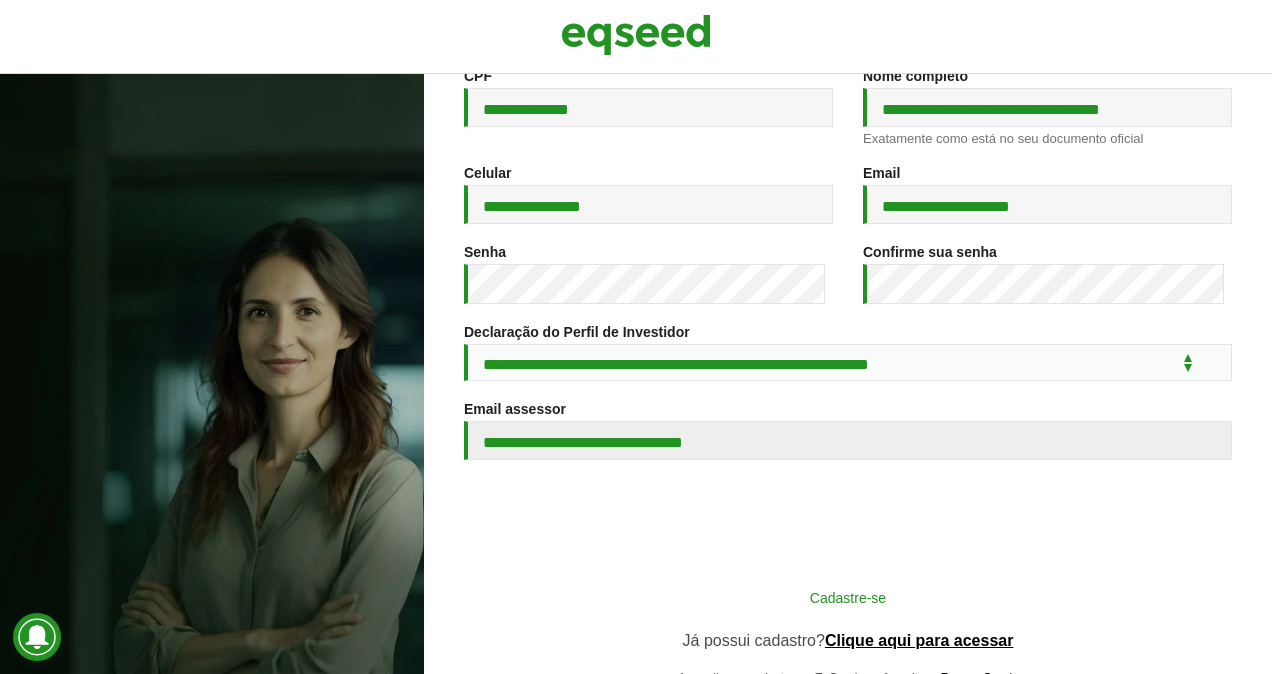 click on "Cadastre-se" at bounding box center (848, 597) 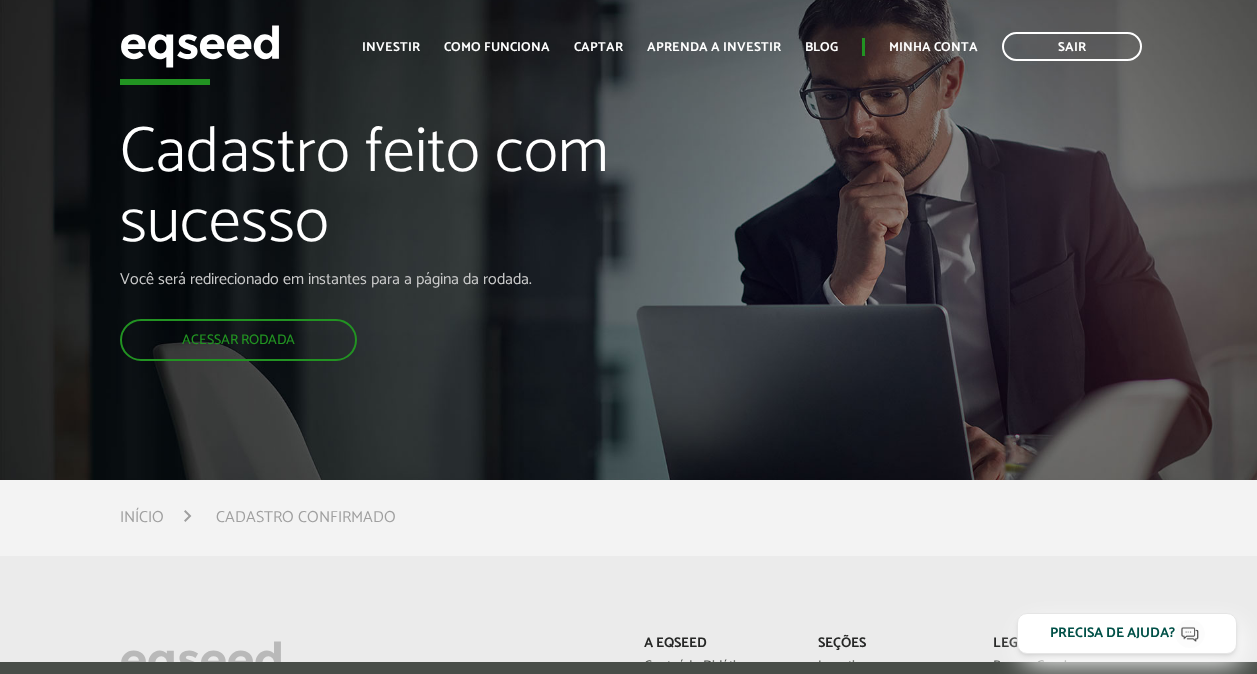 scroll, scrollTop: 0, scrollLeft: 0, axis: both 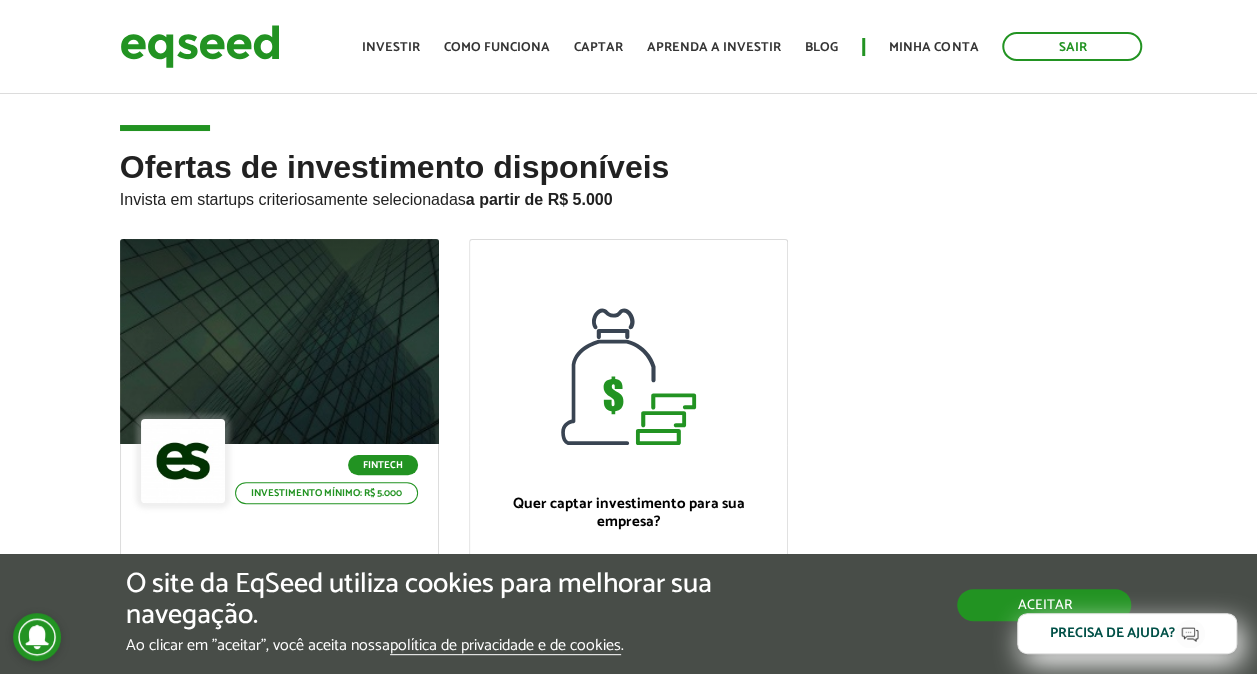 click on "Aceitar" at bounding box center (1044, 605) 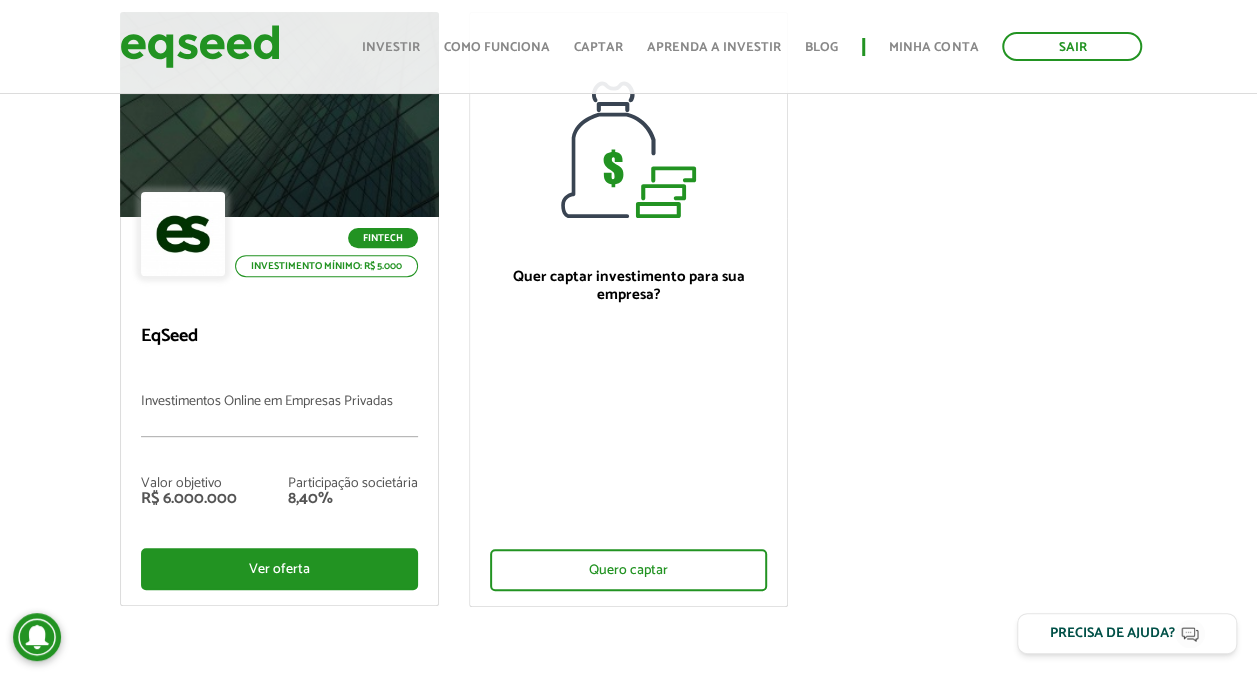 scroll, scrollTop: 228, scrollLeft: 0, axis: vertical 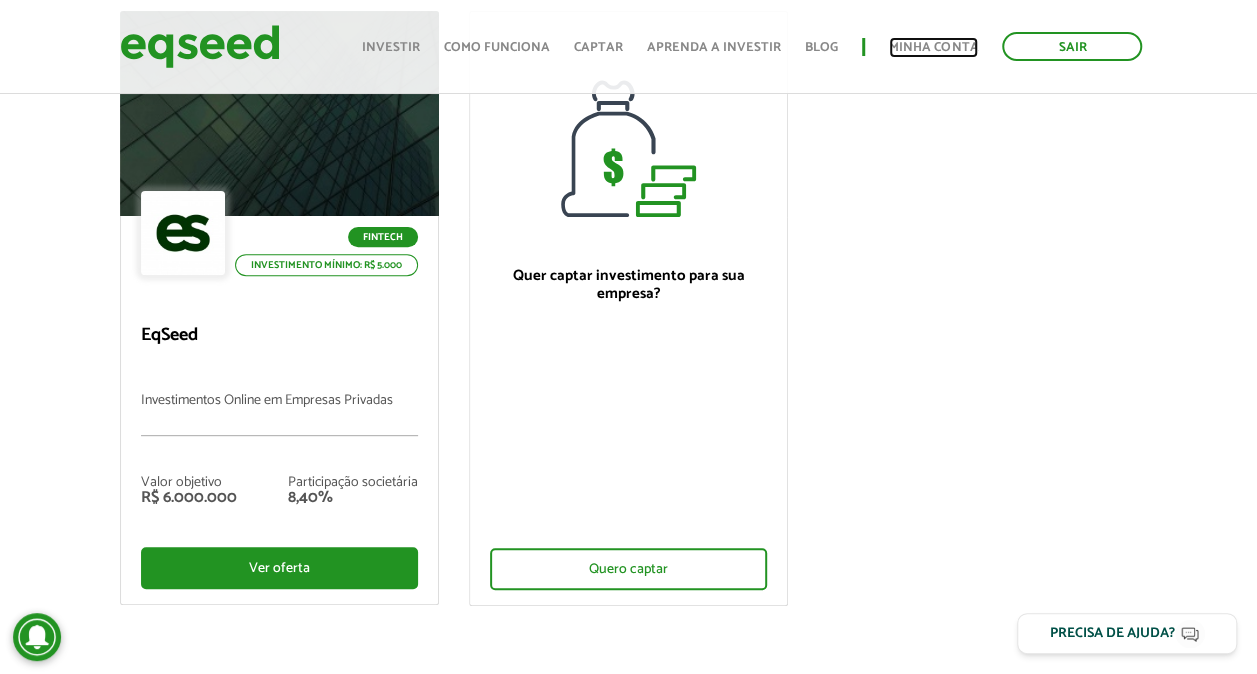 click on "Minha conta" at bounding box center [933, 47] 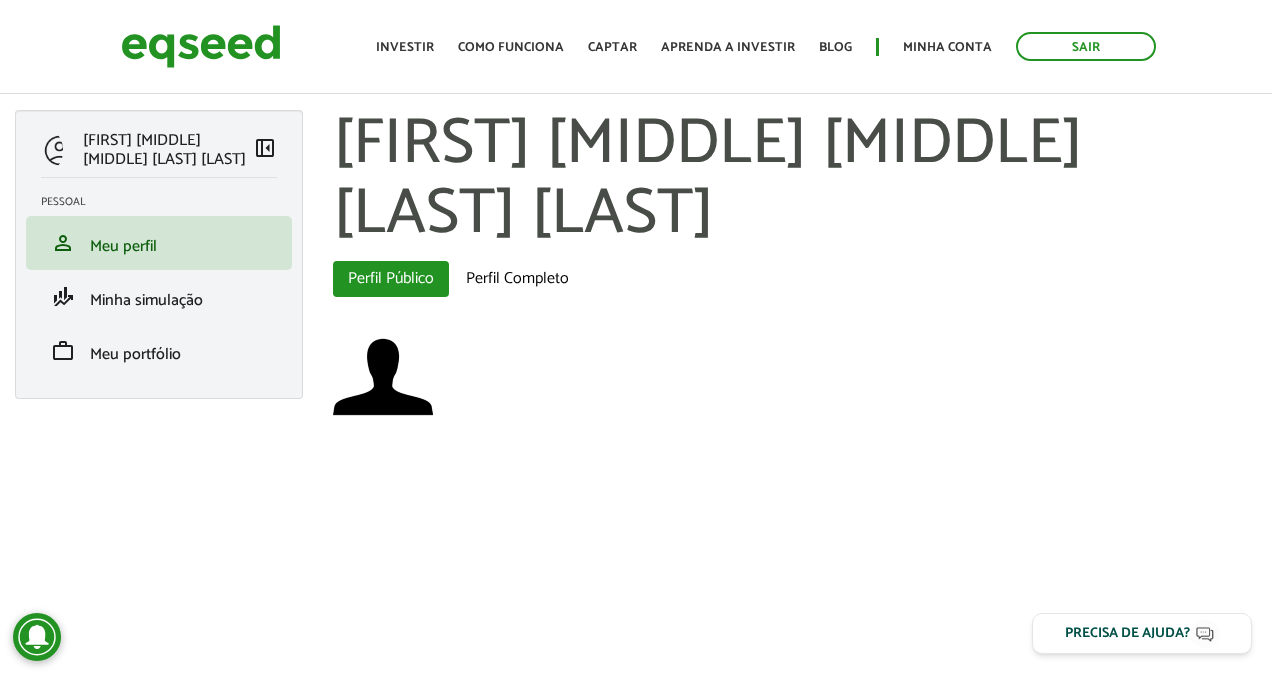 scroll, scrollTop: 0, scrollLeft: 0, axis: both 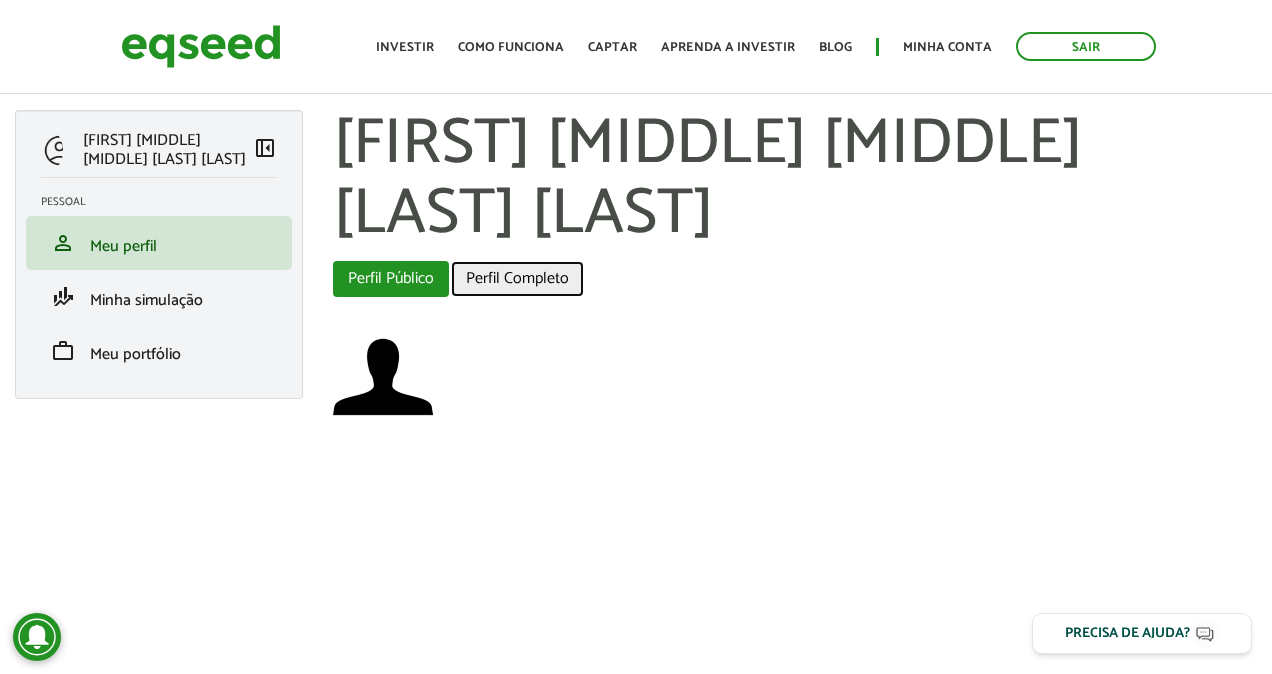 click on "Perfil Completo" at bounding box center [517, 279] 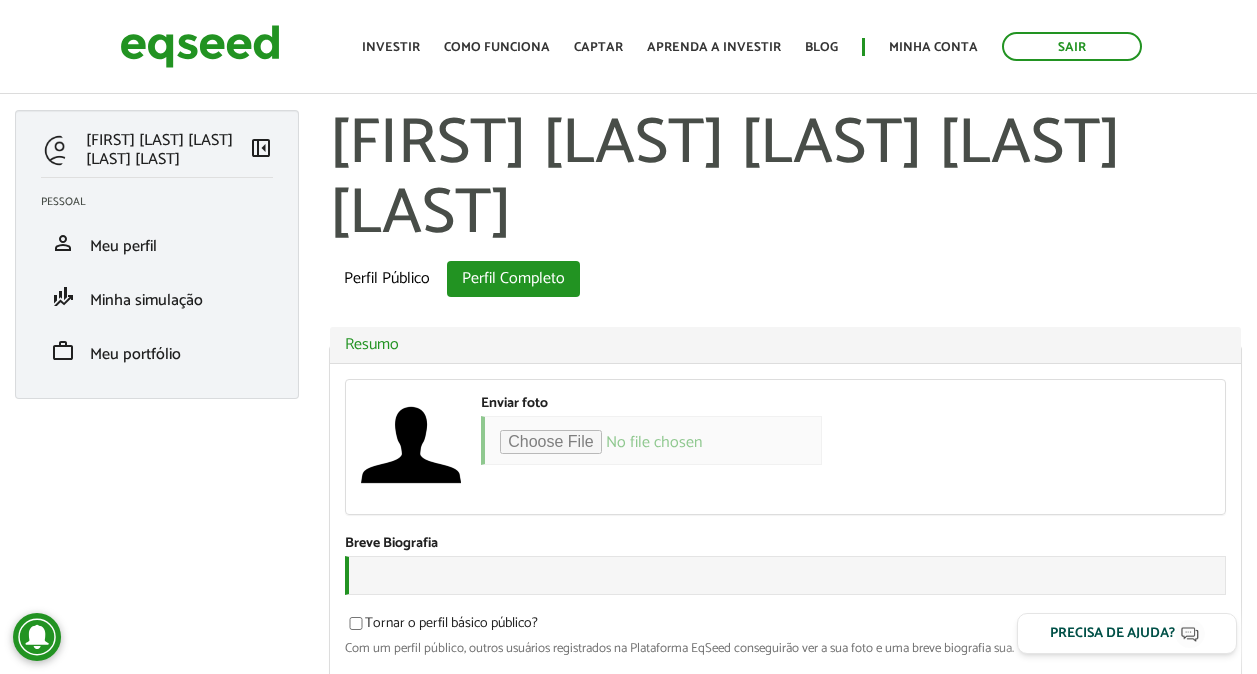 scroll, scrollTop: 0, scrollLeft: 0, axis: both 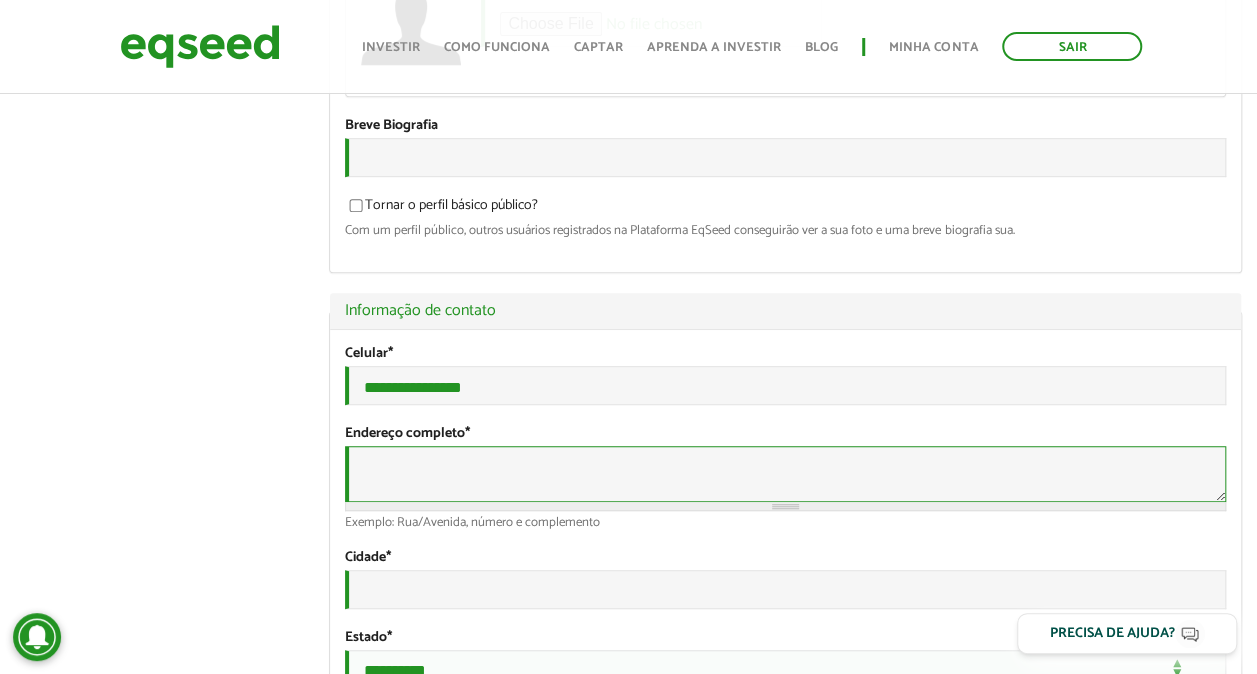 click on "Endereço completo  *" at bounding box center [785, 474] 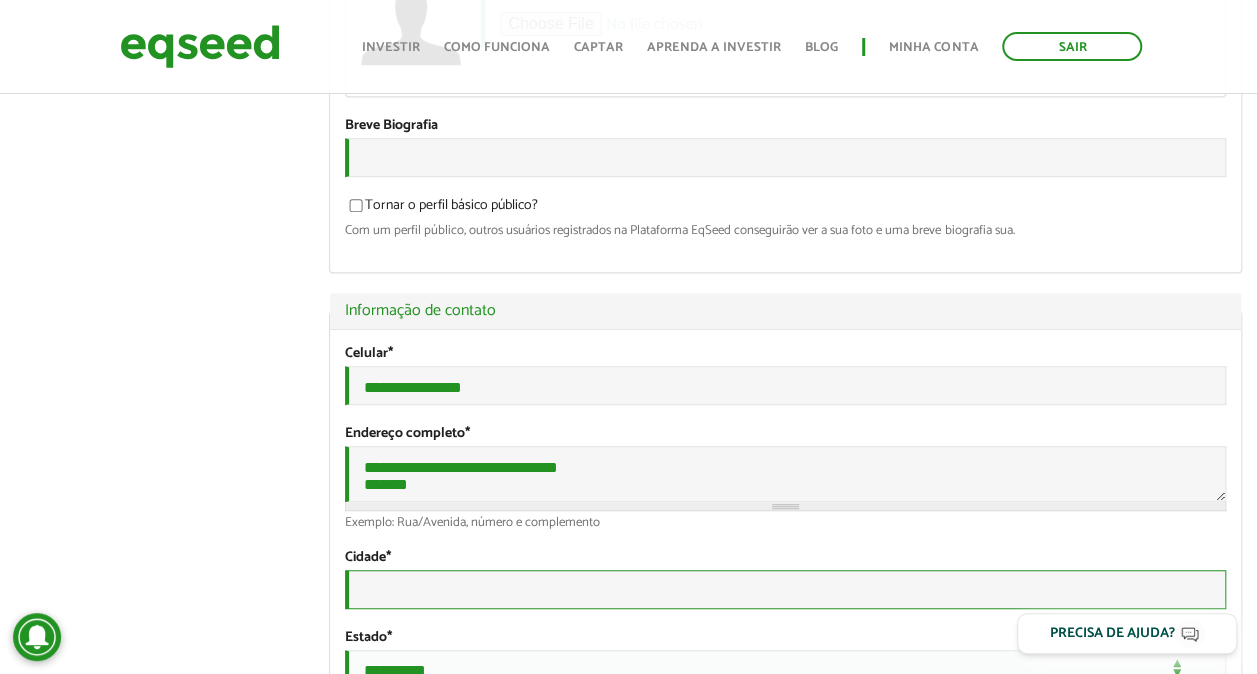 type on "*******" 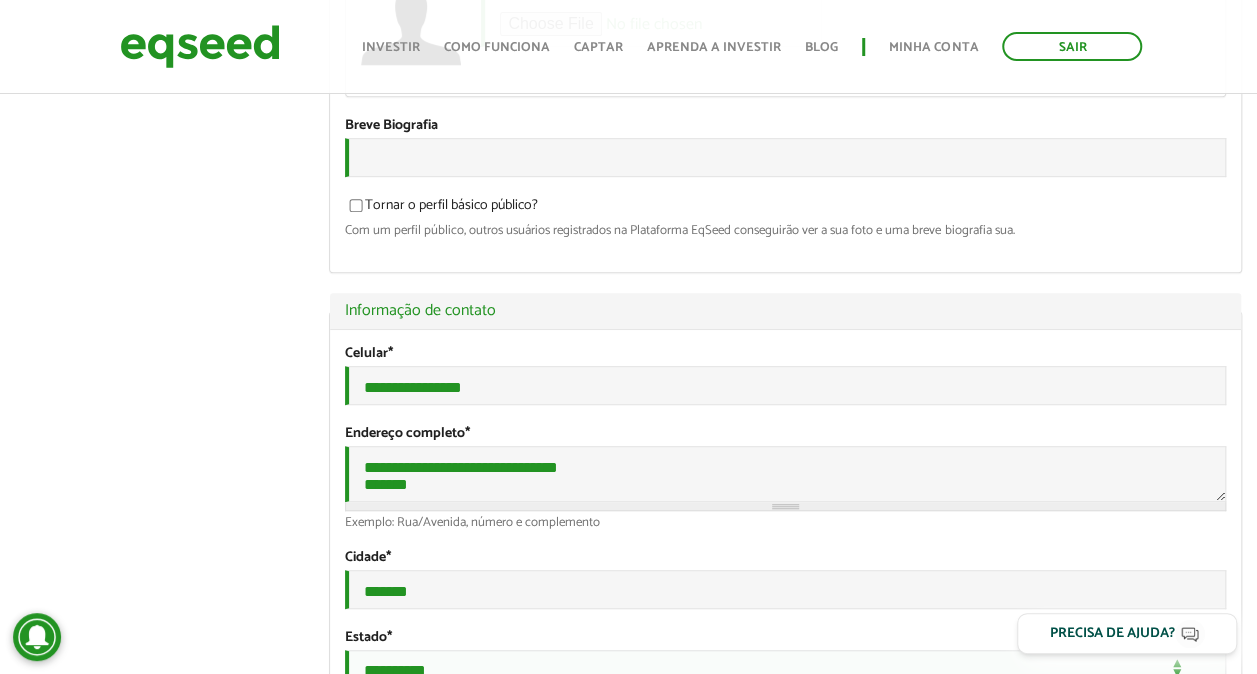 type on "*********" 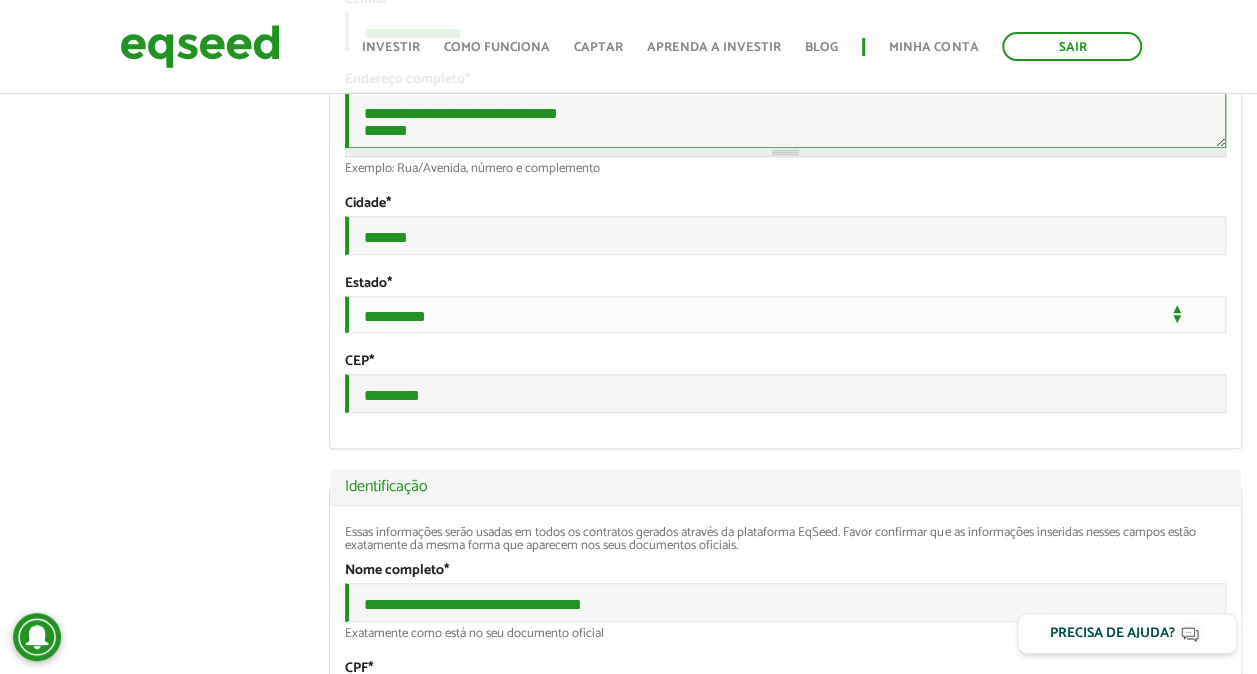 scroll, scrollTop: 774, scrollLeft: 0, axis: vertical 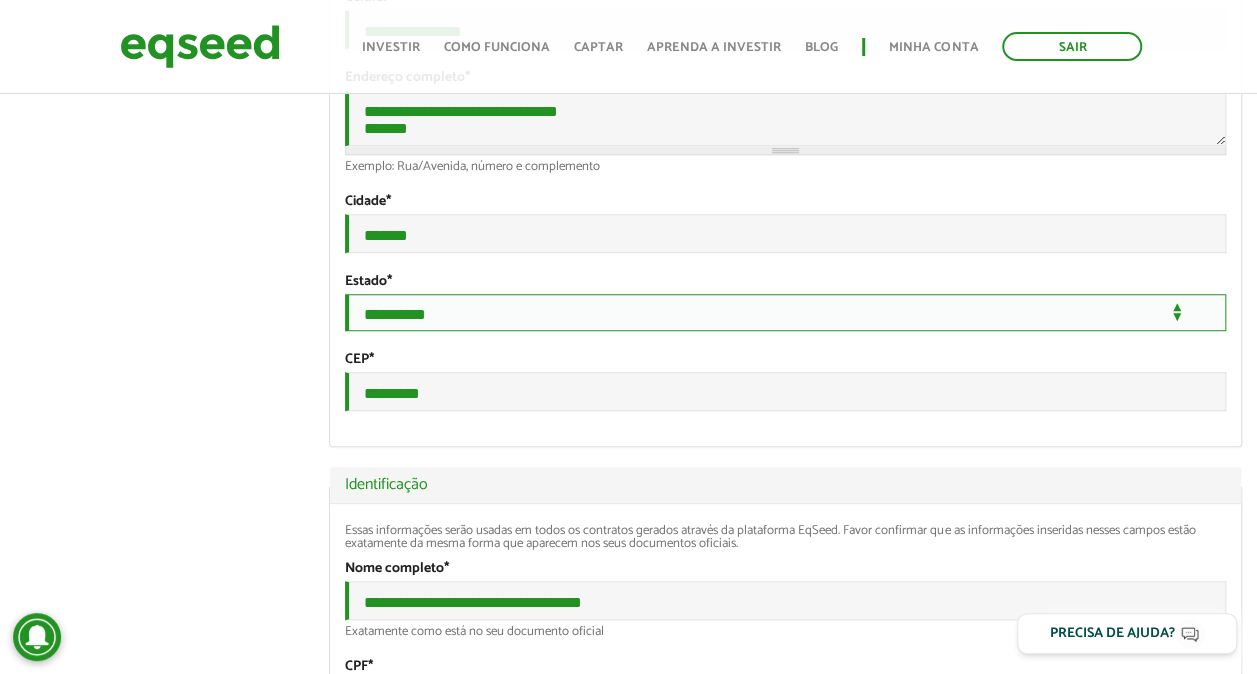 click on "**********" at bounding box center [785, 312] 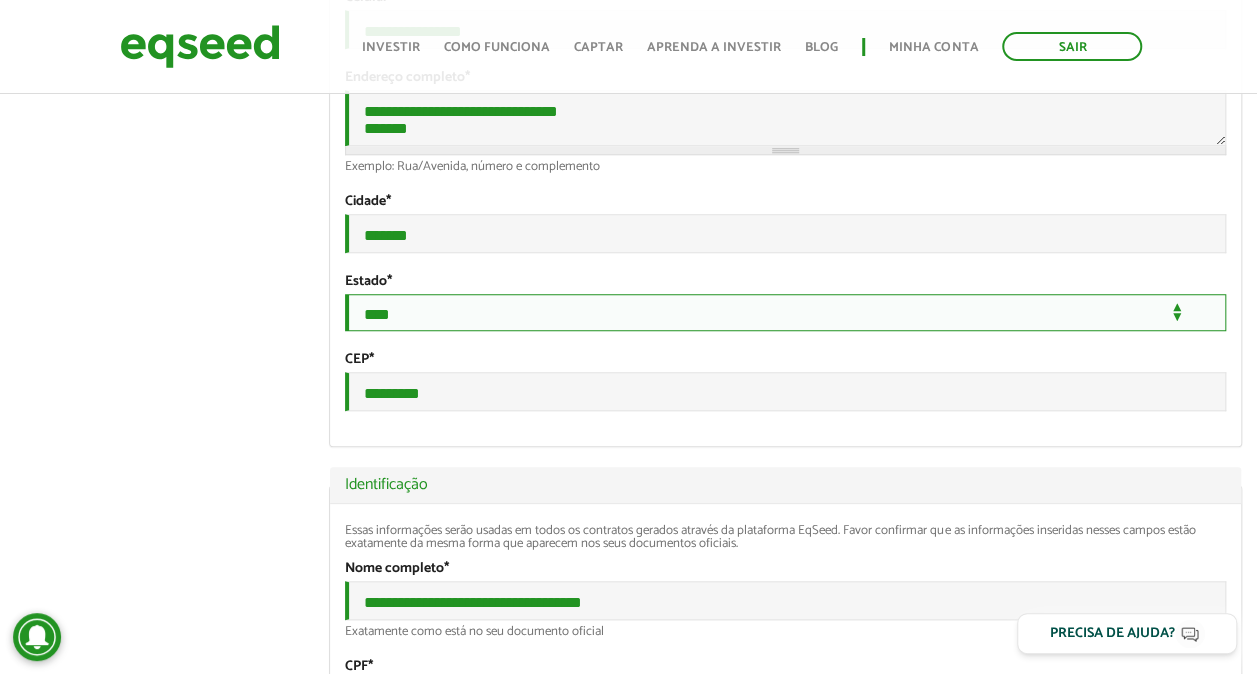 click on "**********" at bounding box center [785, 312] 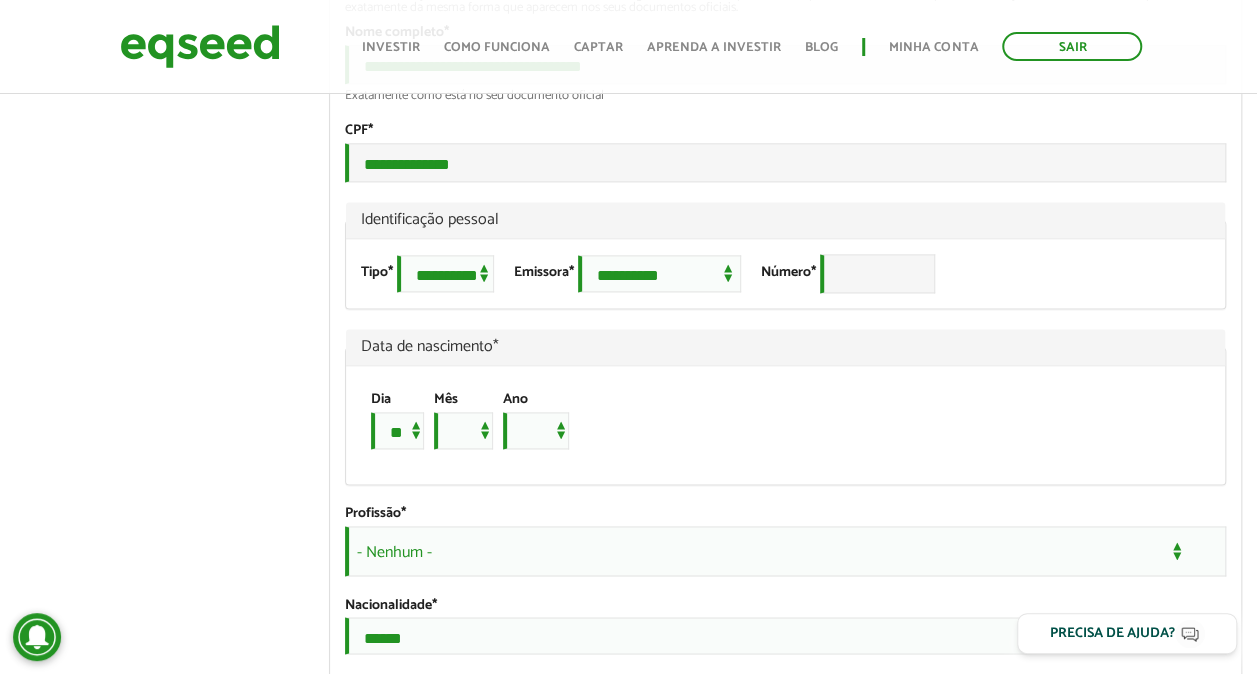scroll, scrollTop: 1311, scrollLeft: 0, axis: vertical 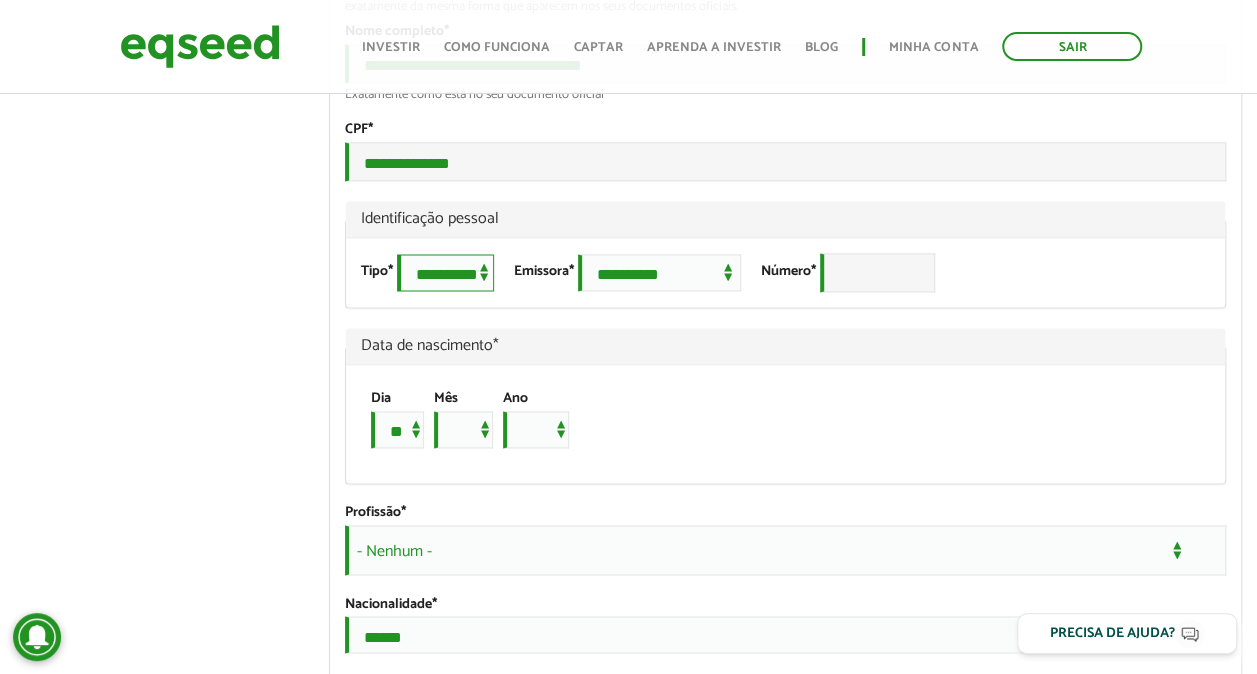 click on "**********" at bounding box center [445, 272] 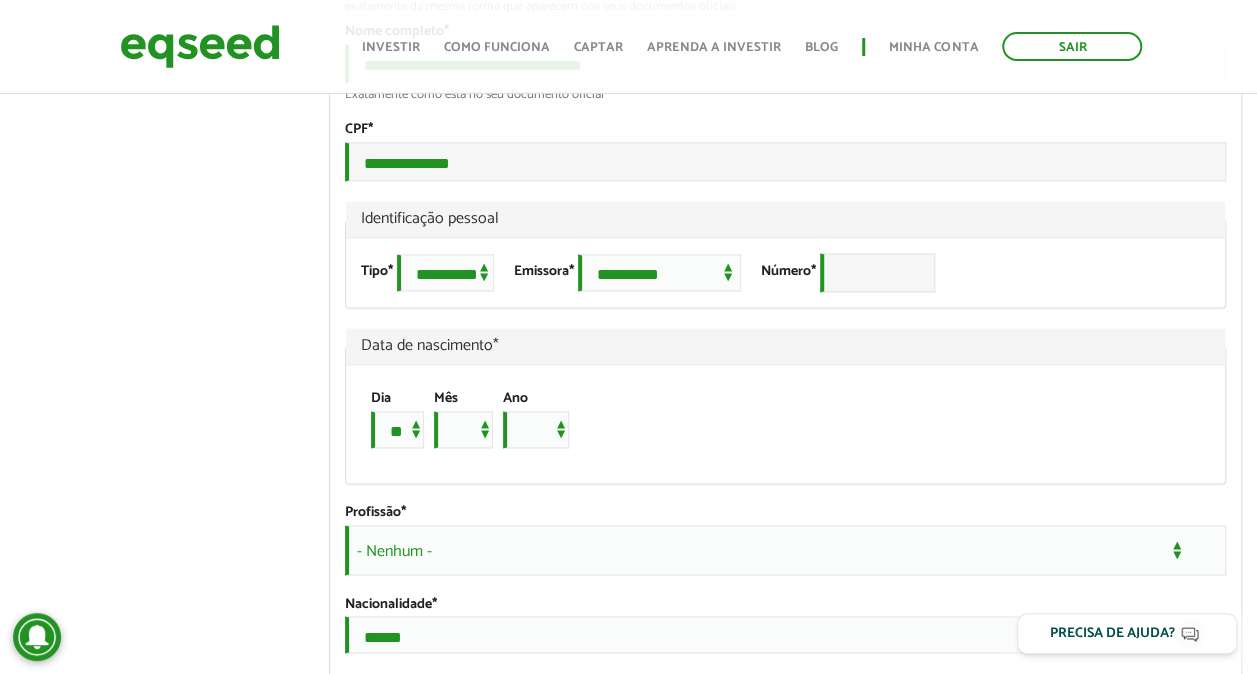 click on "**********" at bounding box center [785, 272] 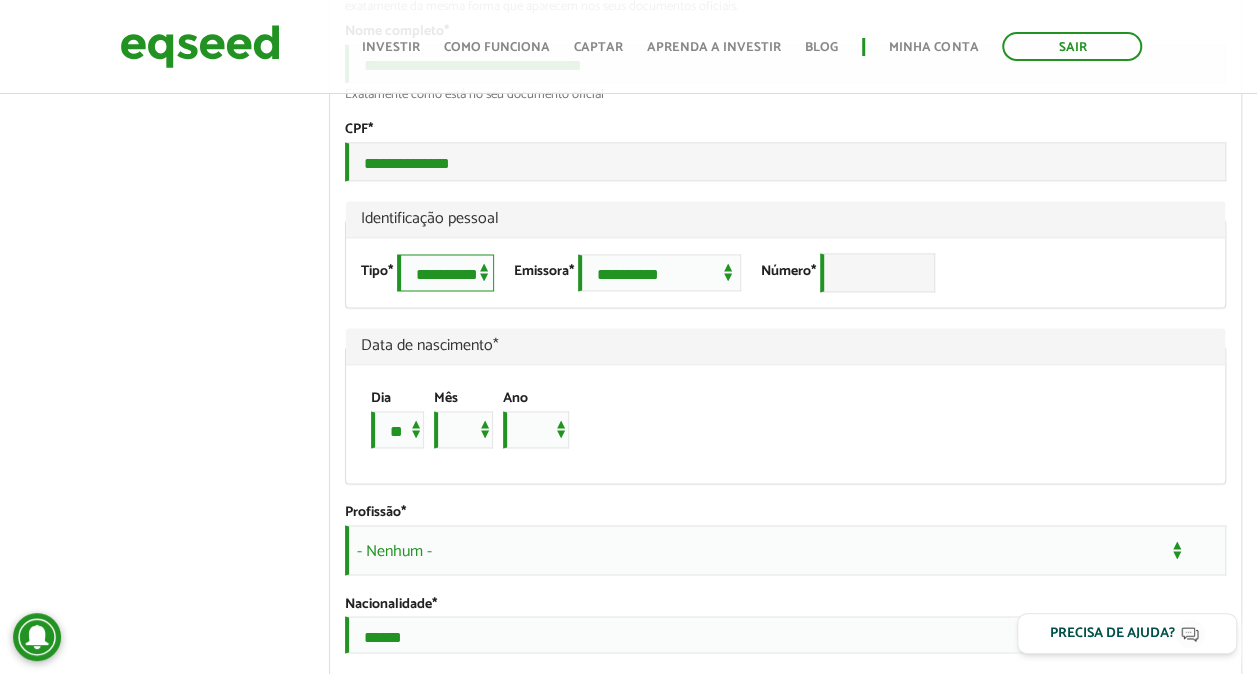 click on "**********" at bounding box center (445, 272) 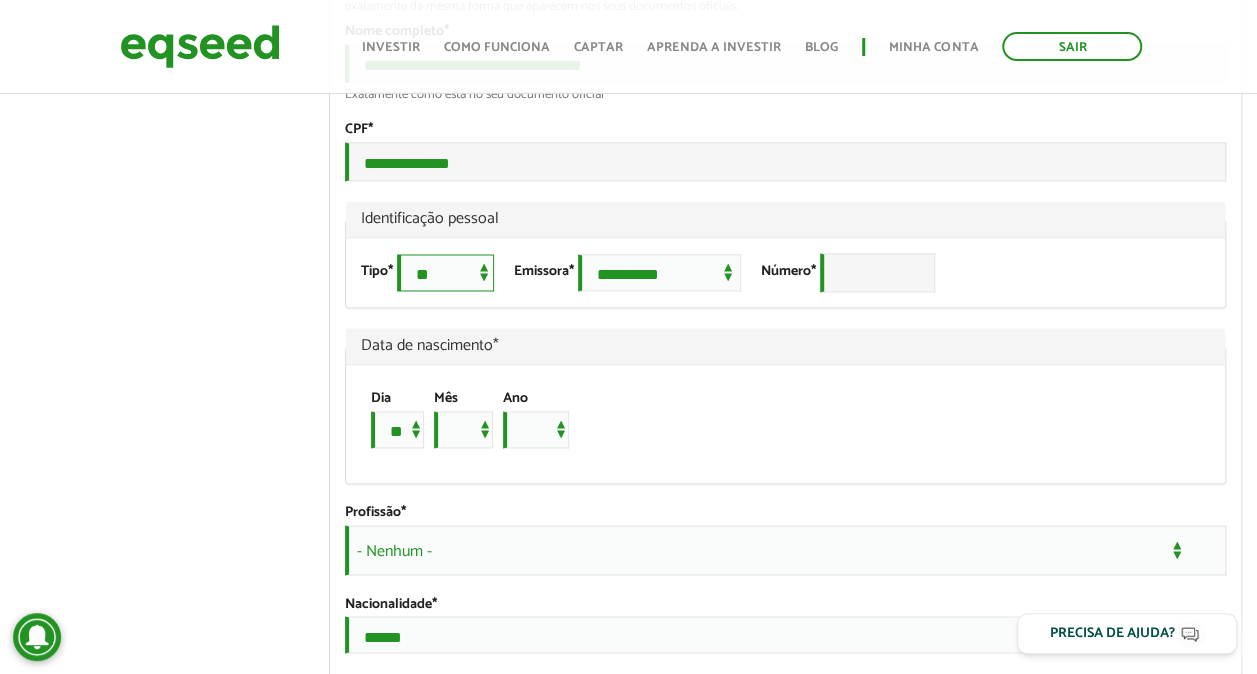 click on "**********" at bounding box center (445, 272) 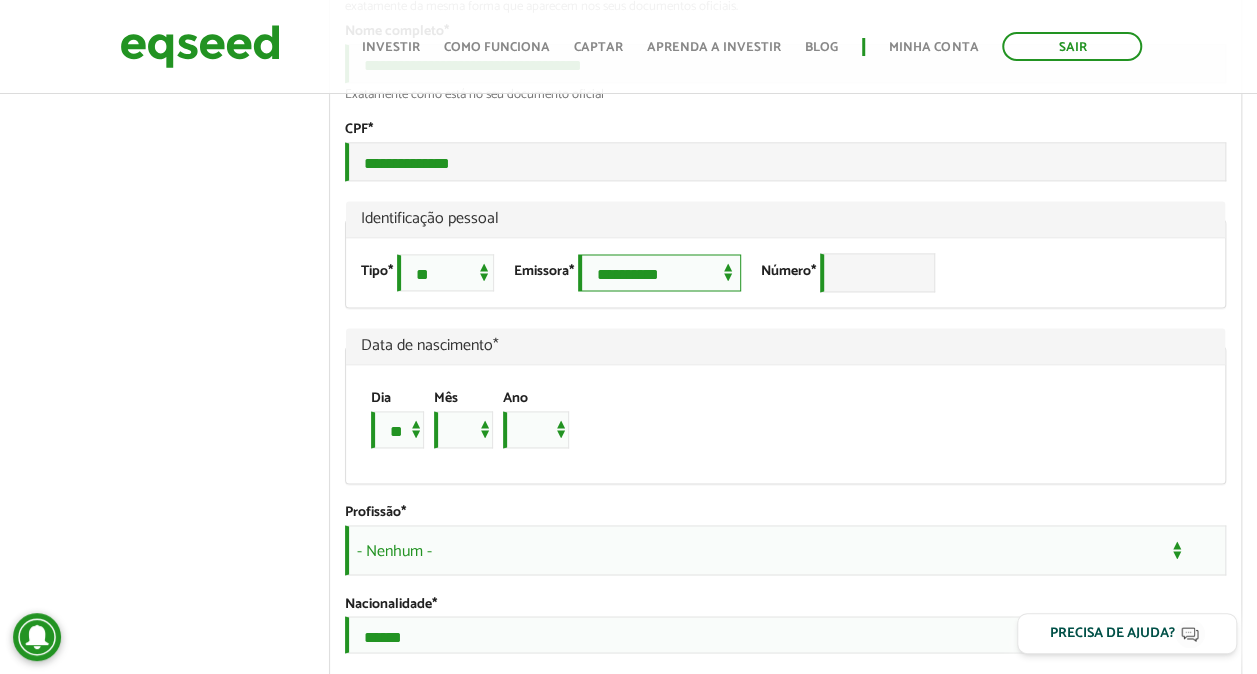 click on "**********" at bounding box center (659, 272) 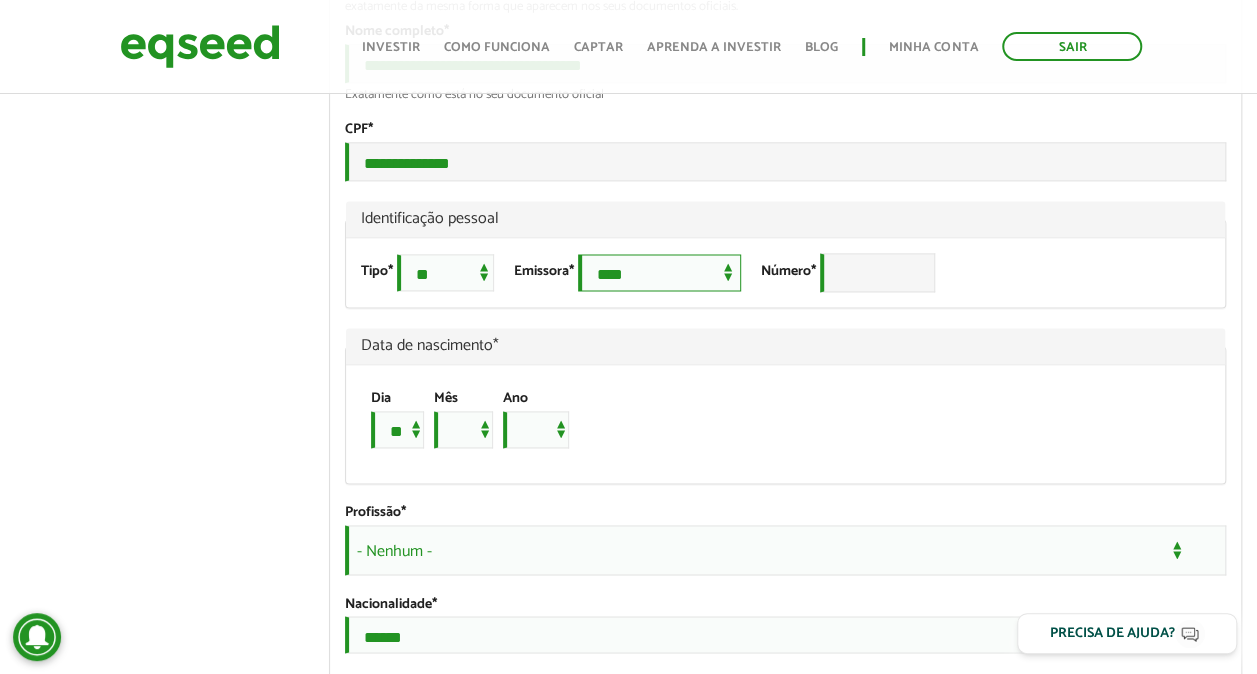 click on "**********" at bounding box center [659, 272] 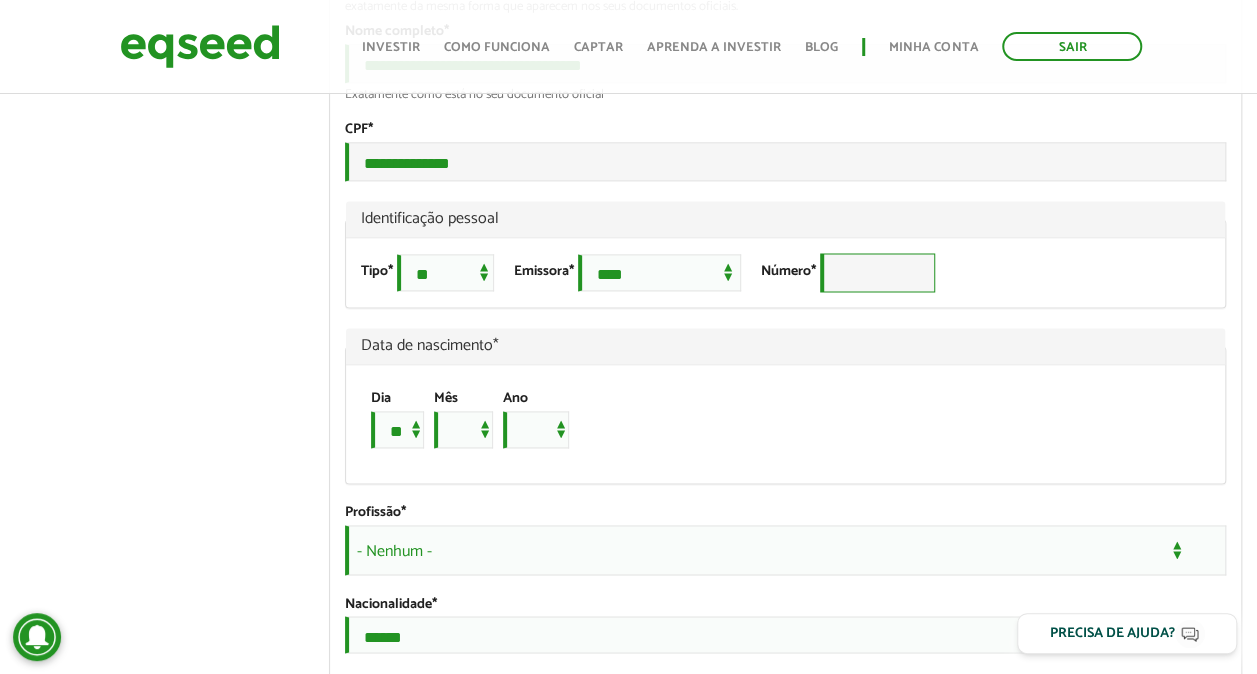 click on "Número  *" at bounding box center (877, 272) 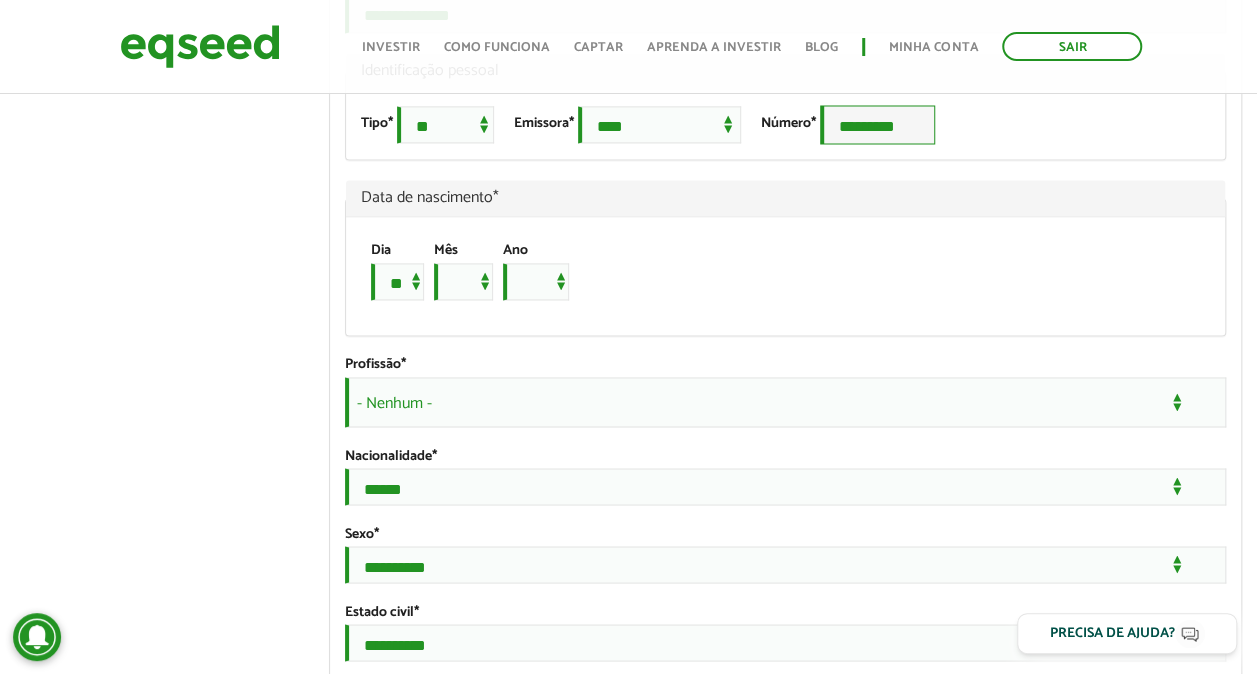 scroll, scrollTop: 1461, scrollLeft: 0, axis: vertical 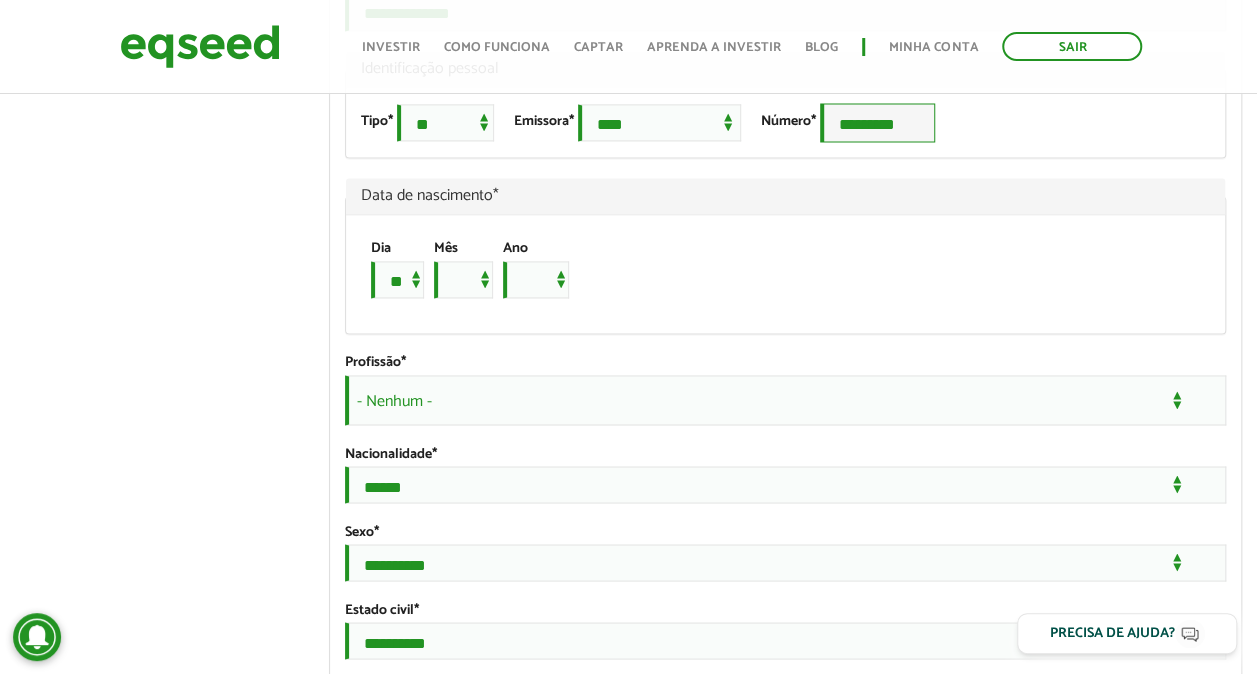 type on "*********" 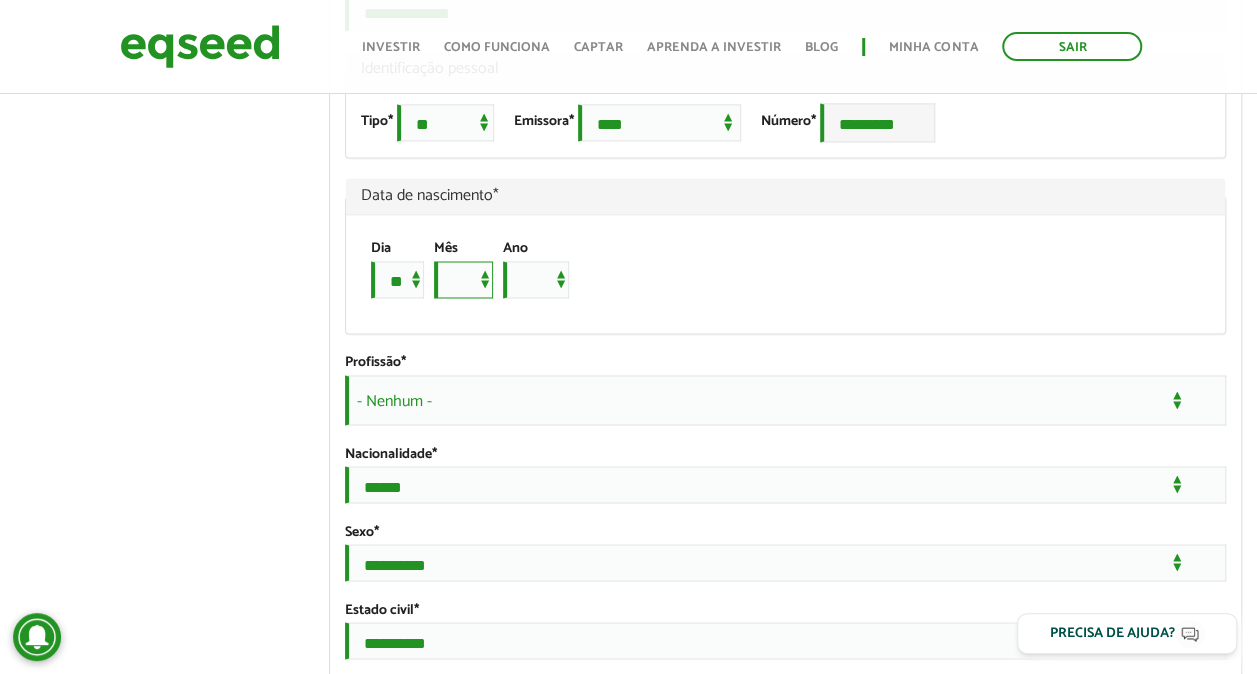 click on "*** *** *** *** *** *** *** *** *** *** *** ***" at bounding box center [463, 279] 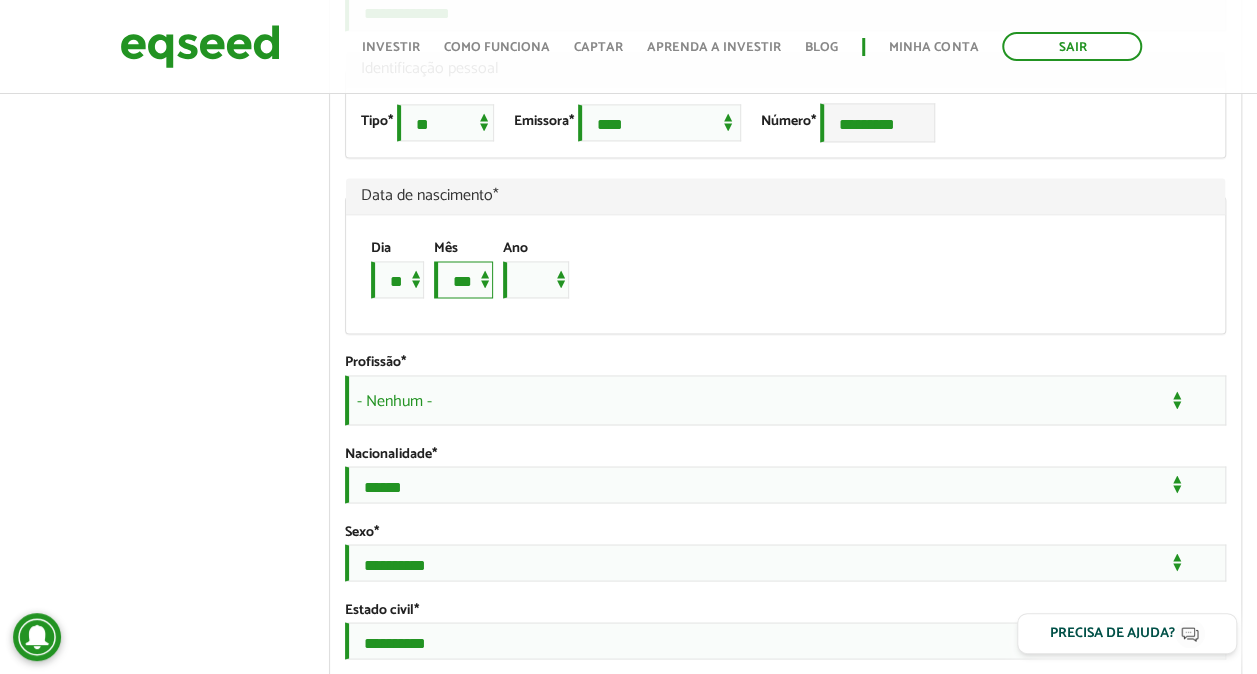 click on "*** *** *** *** *** *** *** *** *** *** *** ***" at bounding box center [463, 279] 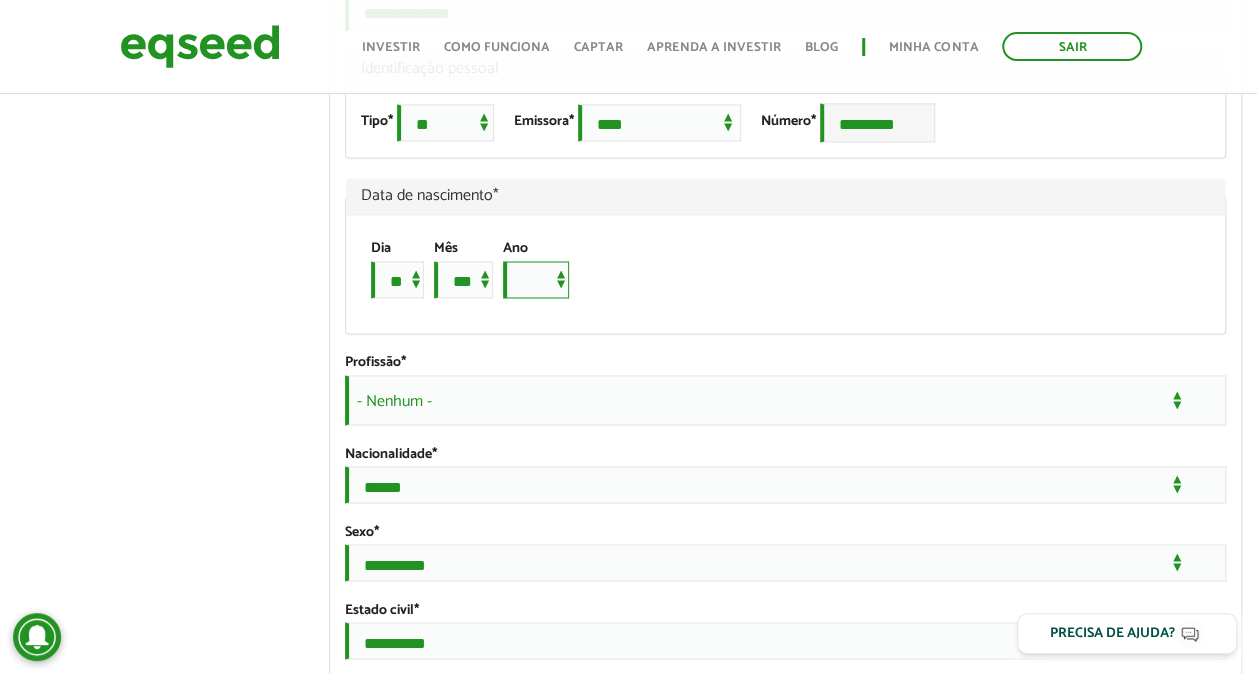 click on "**** **** **** **** **** **** **** **** **** **** **** **** **** **** **** **** **** **** **** **** **** **** **** **** **** **** **** **** **** **** **** **** **** **** **** **** **** **** **** **** **** **** **** **** **** **** **** **** **** **** **** **** **** **** **** **** **** **** **** **** **** **** **** **** **** **** **** **** **** **** **** **** **** **** **** **** **** **** **** **** **** **** **** **** **** **** **** **** **** **** **** **** **** **** **** **** **** **** **** **** **** **** **** **** **** **** **** **** **** **** **** **** **** **** **** **** **** **** **** **** **** **** **** **** **** ****" at bounding box center [536, 279] 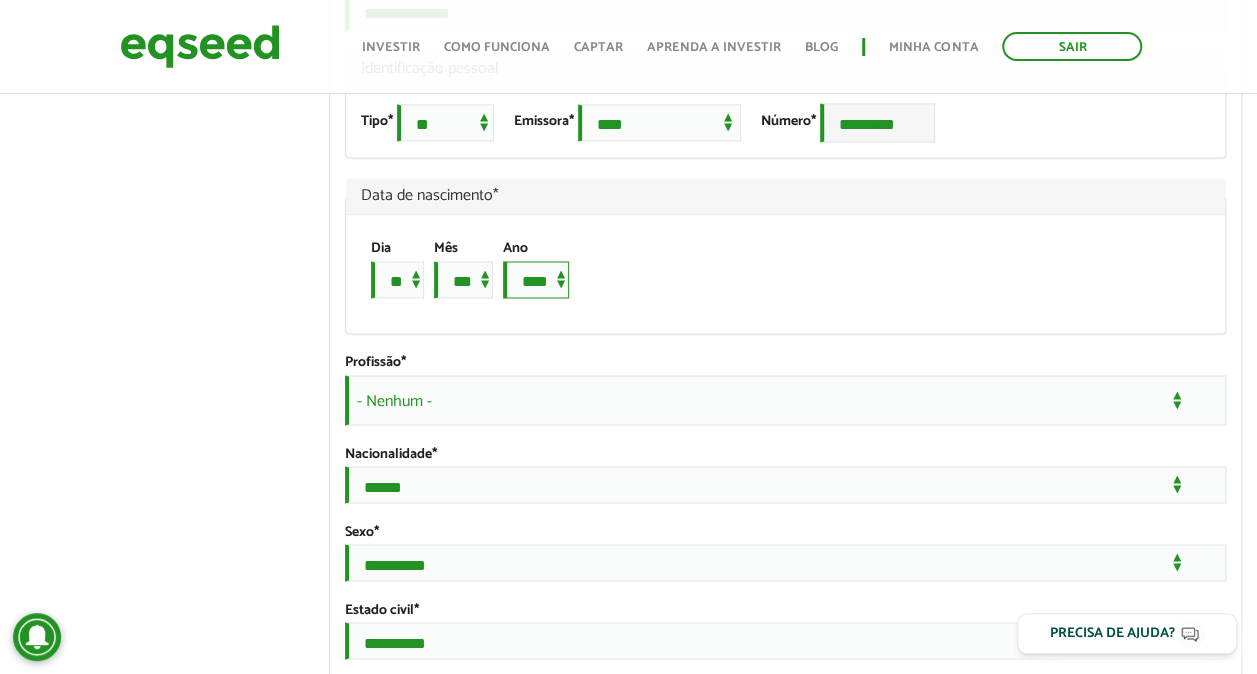 click on "**** **** **** **** **** **** **** **** **** **** **** **** **** **** **** **** **** **** **** **** **** **** **** **** **** **** **** **** **** **** **** **** **** **** **** **** **** **** **** **** **** **** **** **** **** **** **** **** **** **** **** **** **** **** **** **** **** **** **** **** **** **** **** **** **** **** **** **** **** **** **** **** **** **** **** **** **** **** **** **** **** **** **** **** **** **** **** **** **** **** **** **** **** **** **** **** **** **** **** **** **** **** **** **** **** **** **** **** **** **** **** **** **** **** **** **** **** **** **** **** **** **** **** **** **** ****" at bounding box center [536, 279] 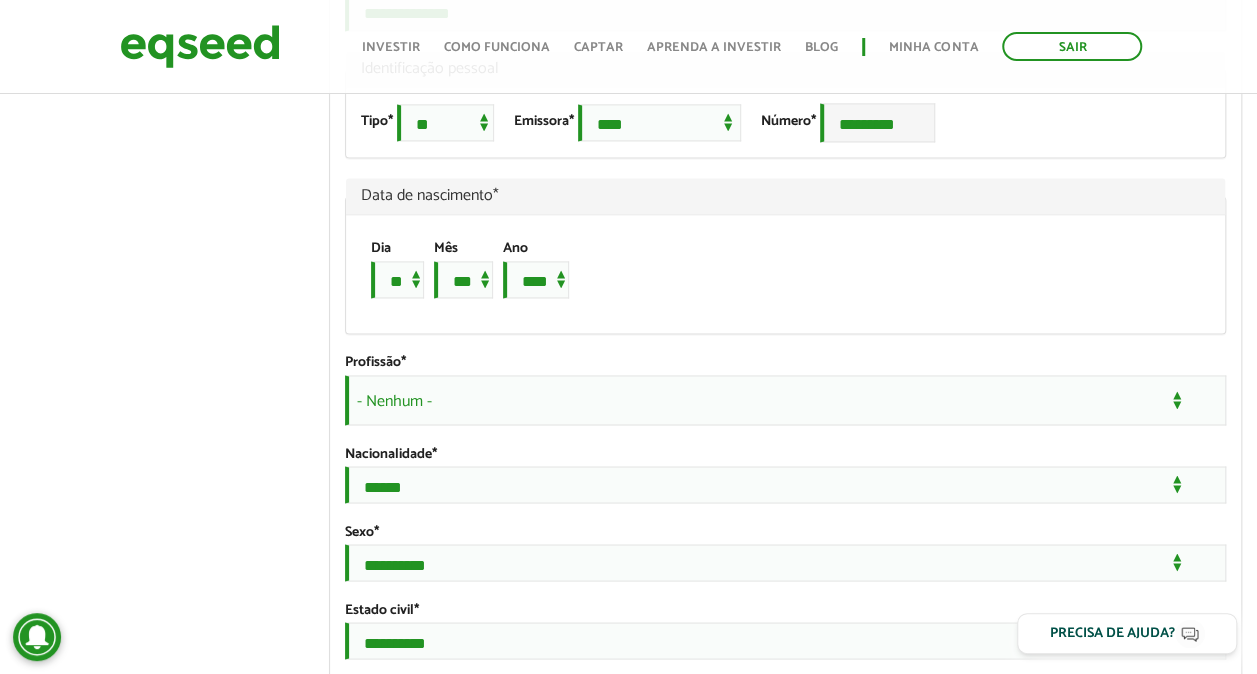 click on "- Nenhum -" at bounding box center (785, 400) 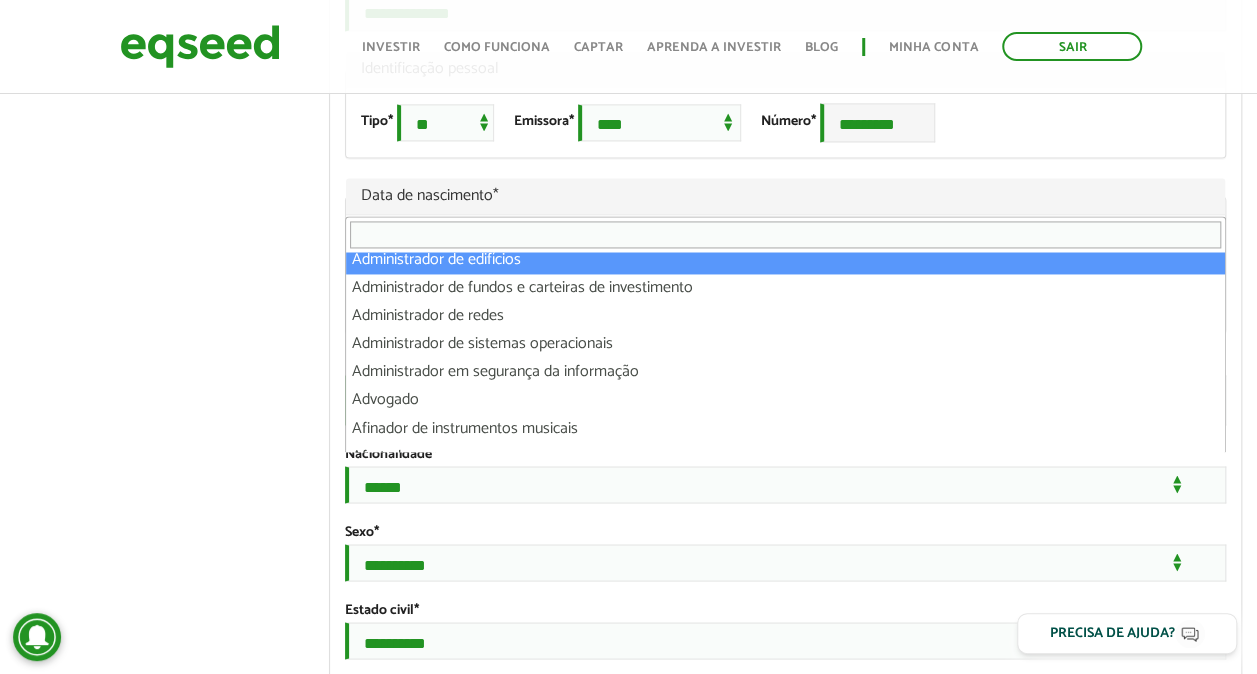scroll, scrollTop: 202, scrollLeft: 0, axis: vertical 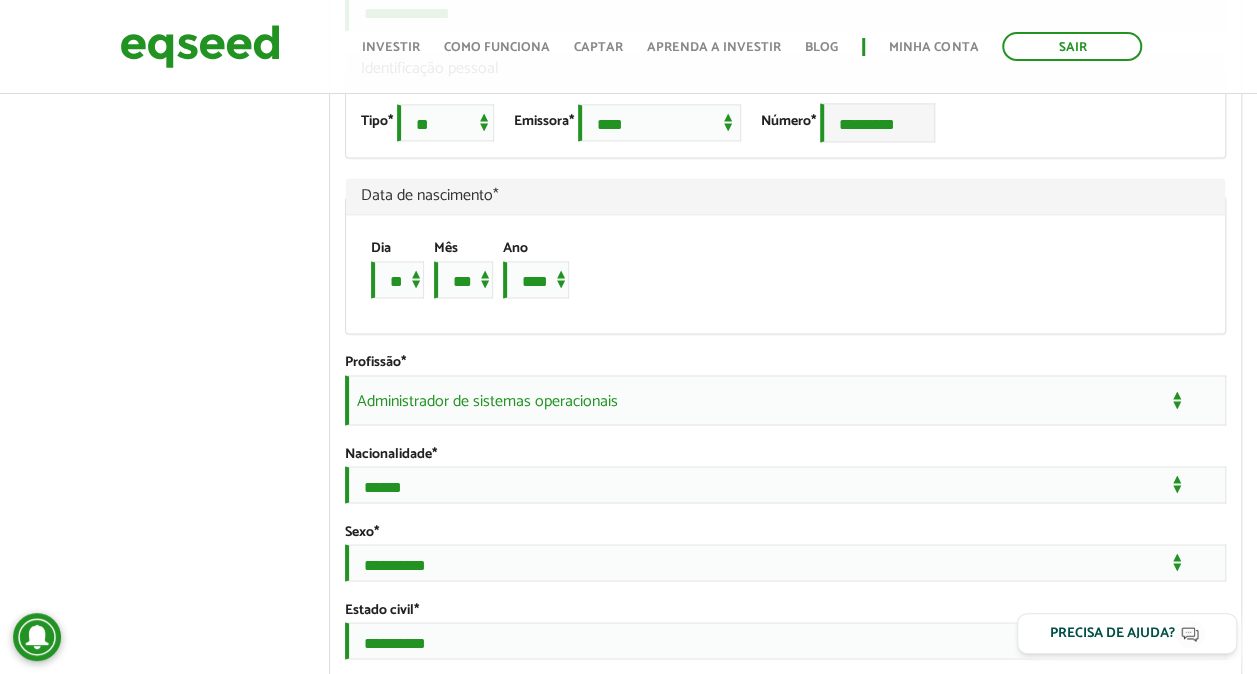 click on "Maria Leticia Machado Stefenon Lopes
left_panel_close
Pessoal
person Meu perfil
finance_mode Minha simulação
work Meu portfólio
Maria Leticia Machado Stefenon Lopes
Abas primárias Perfil Público
Perfil Completo (aba ativa)
Ocultar Resumo
Foto
Enviar foto
Seu rosto virtual ou imagem. Imagens maiores que 1024x1024 pixels serão reduzidas.
Breve Biografia
Tornar o perfil básico público?
Ocultar Informação de contato
*" at bounding box center [628, 595] 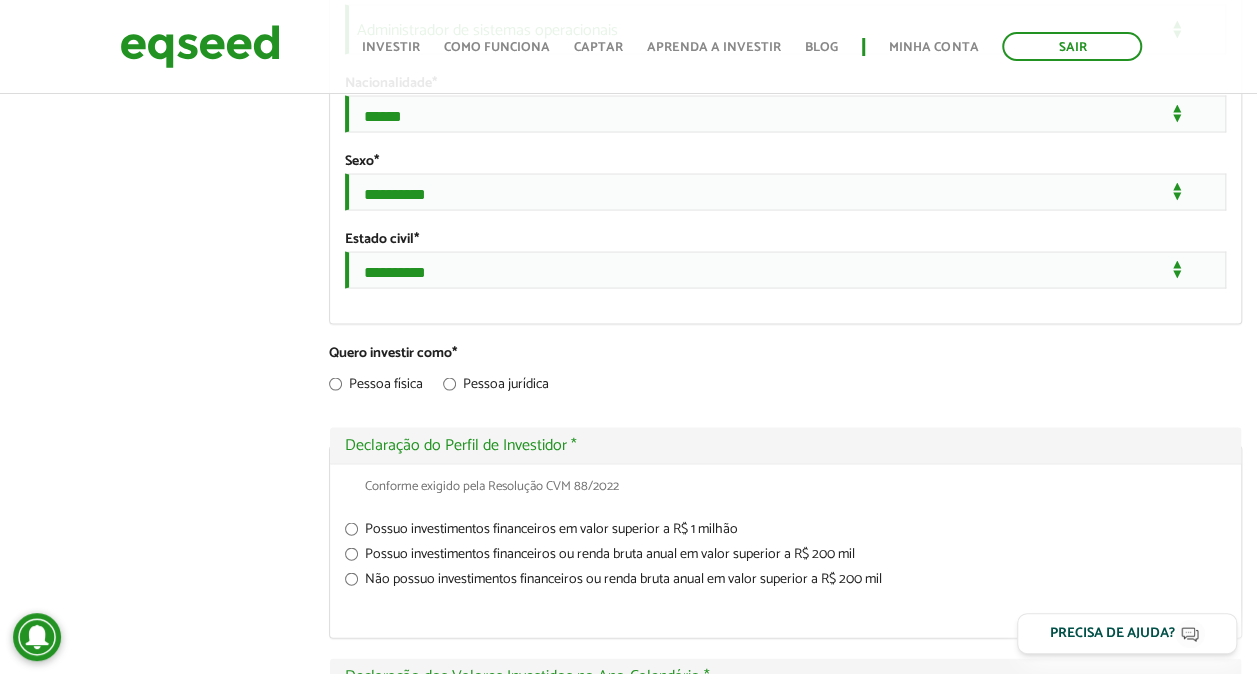 scroll, scrollTop: 1834, scrollLeft: 0, axis: vertical 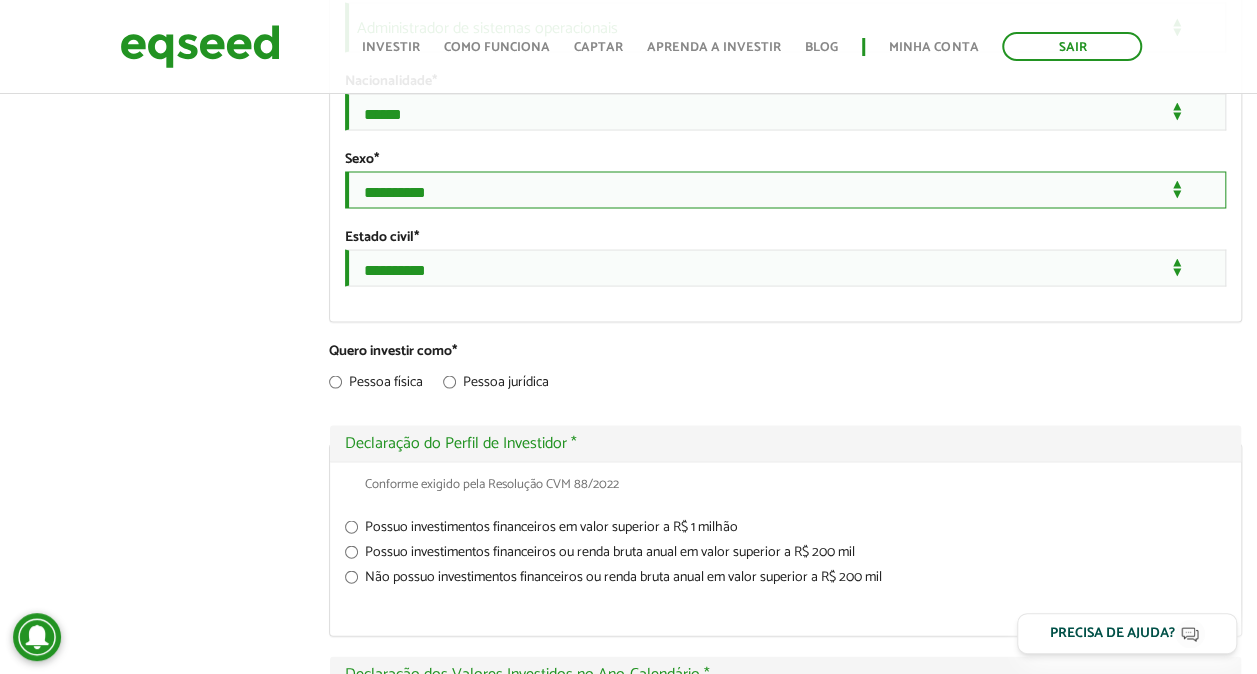 click on "**********" at bounding box center (785, 189) 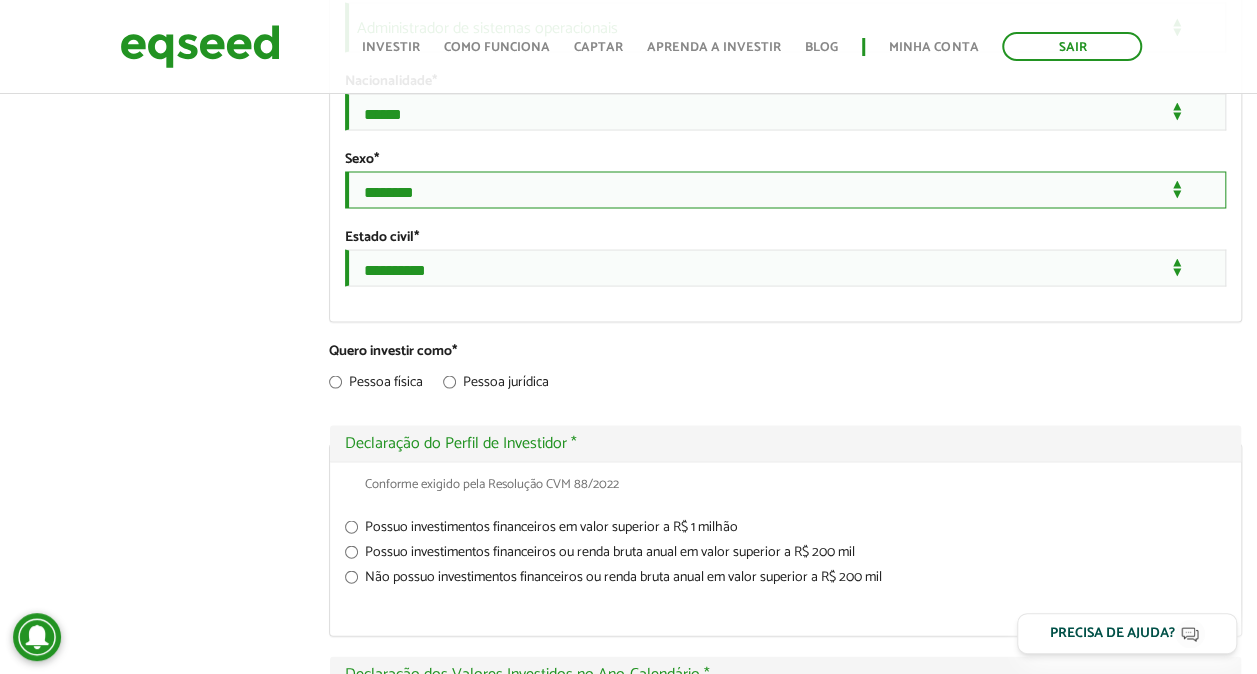 click on "**********" at bounding box center (785, 189) 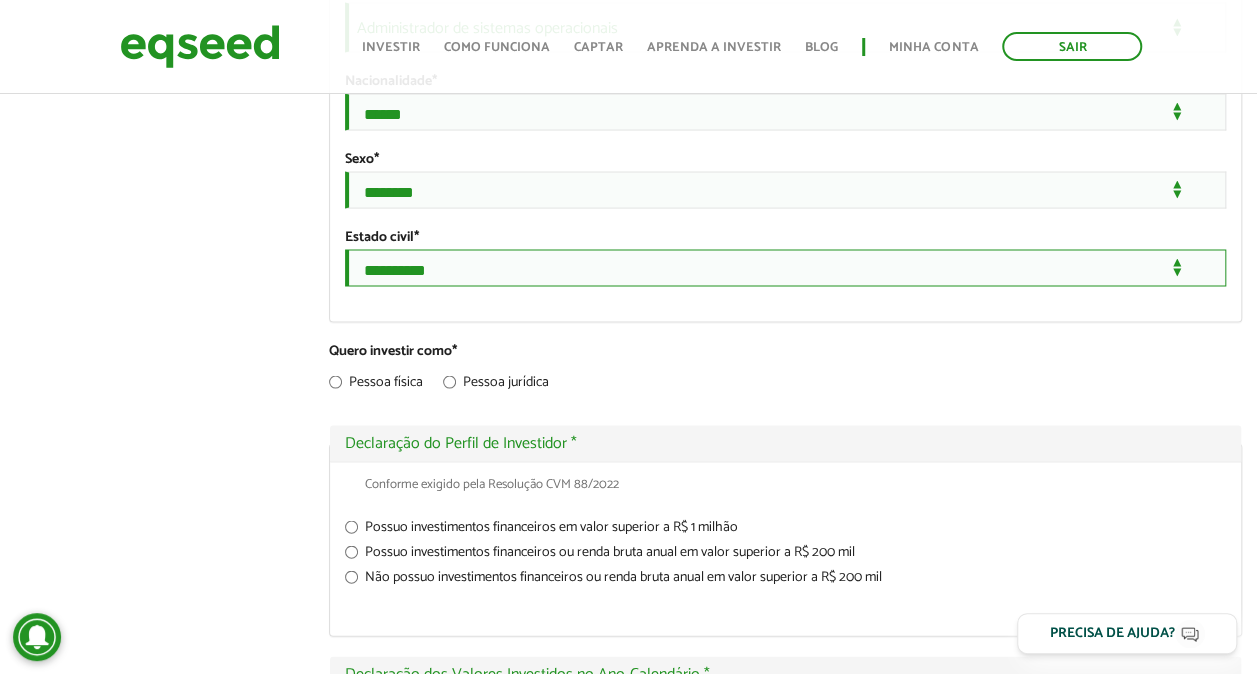 click on "**********" at bounding box center [785, 267] 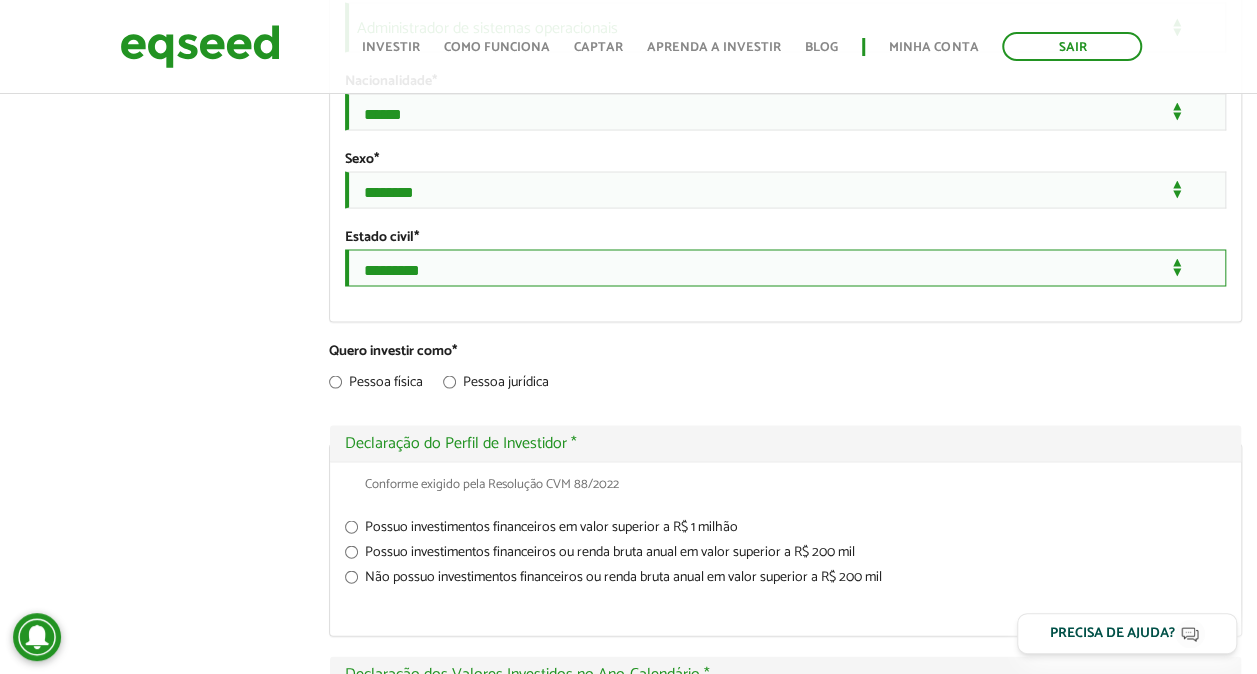 click on "**********" at bounding box center [785, 267] 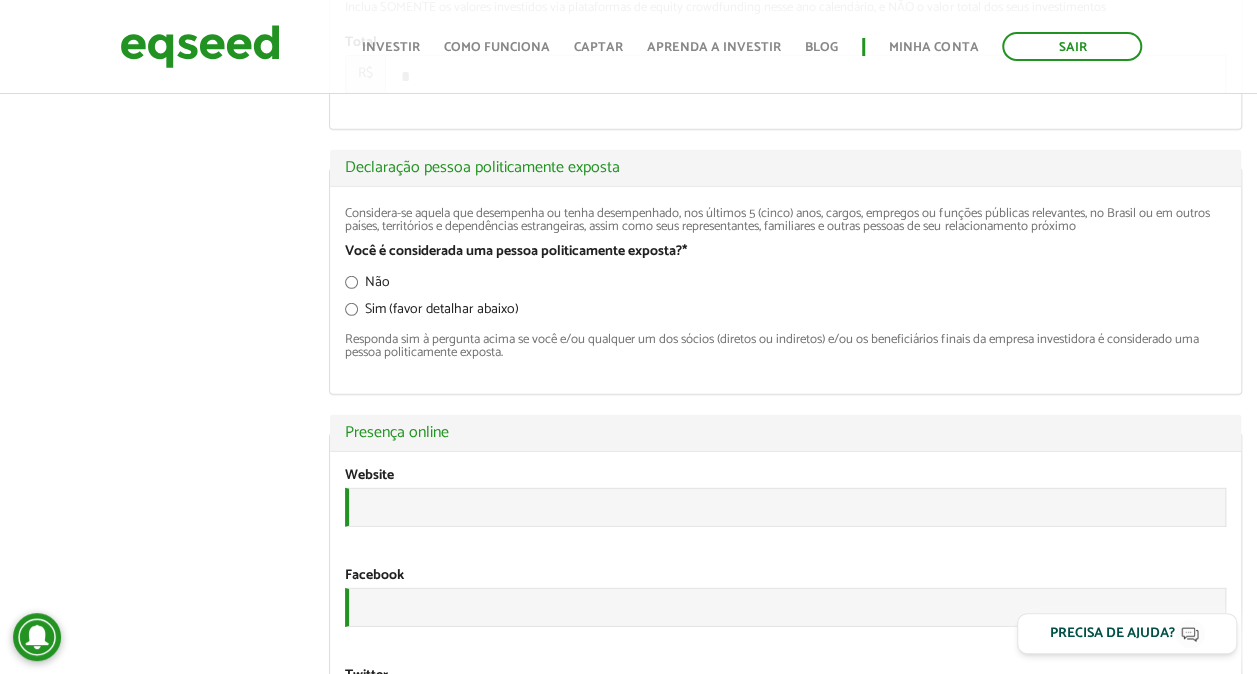 scroll, scrollTop: 2741, scrollLeft: 0, axis: vertical 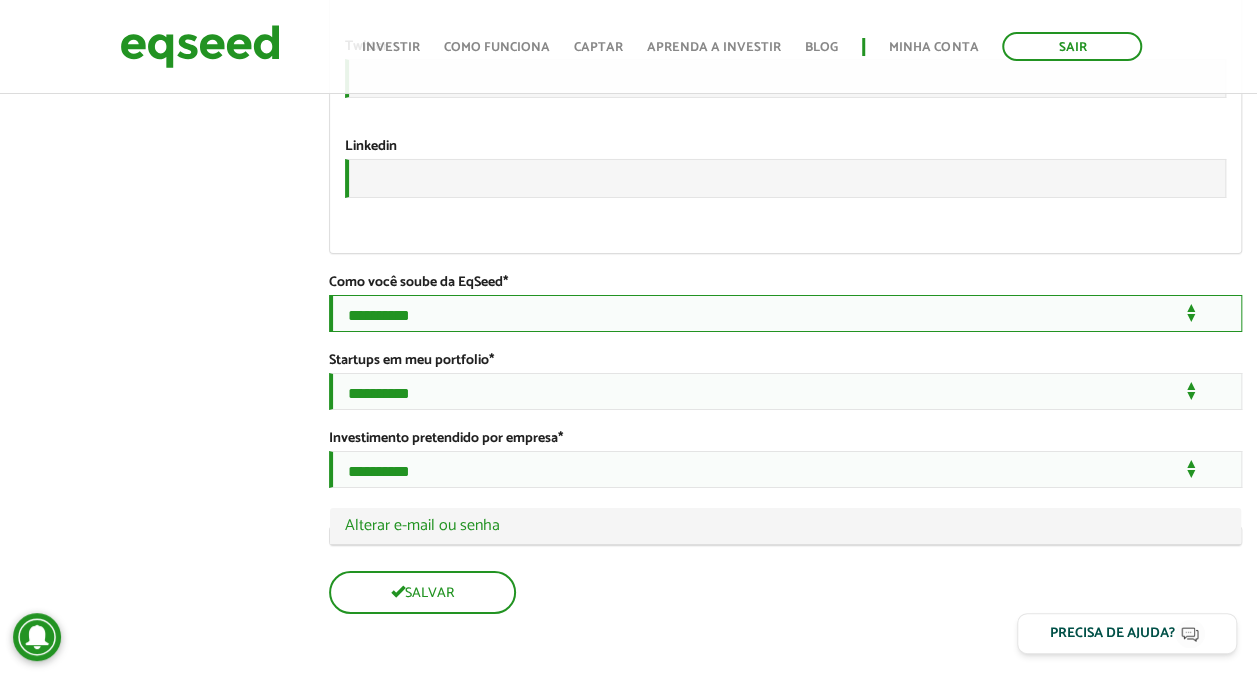 click on "**********" at bounding box center (785, 313) 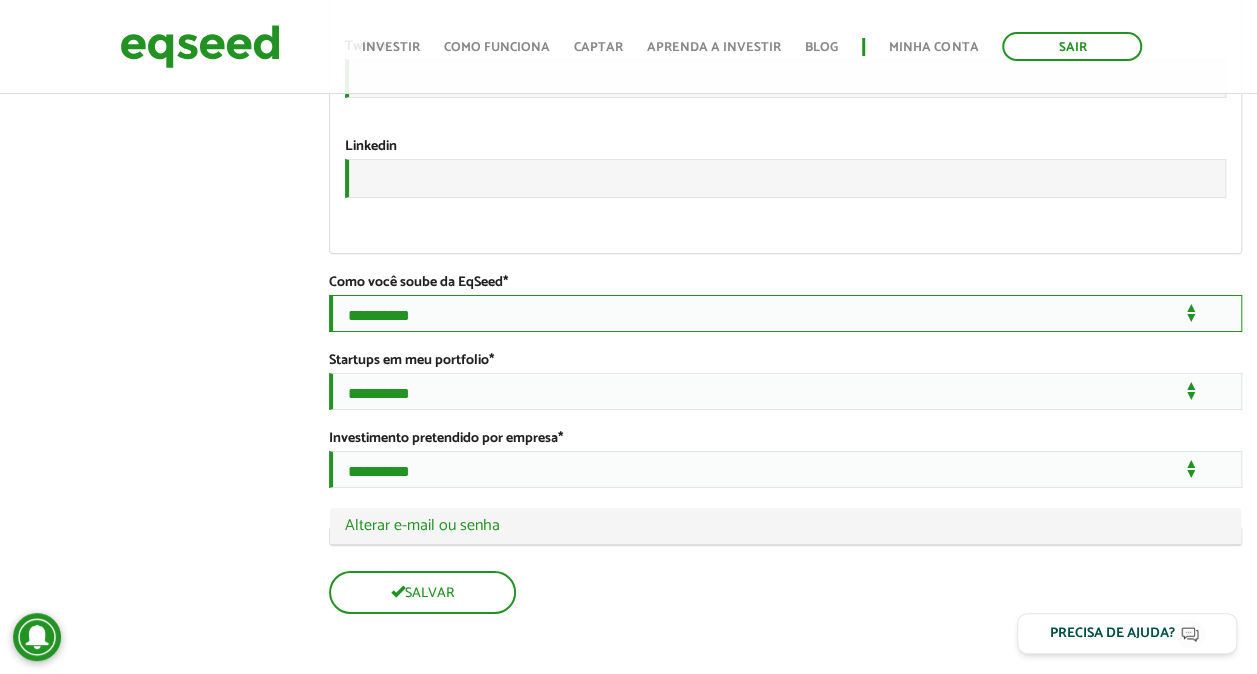 click on "**********" at bounding box center (785, 313) 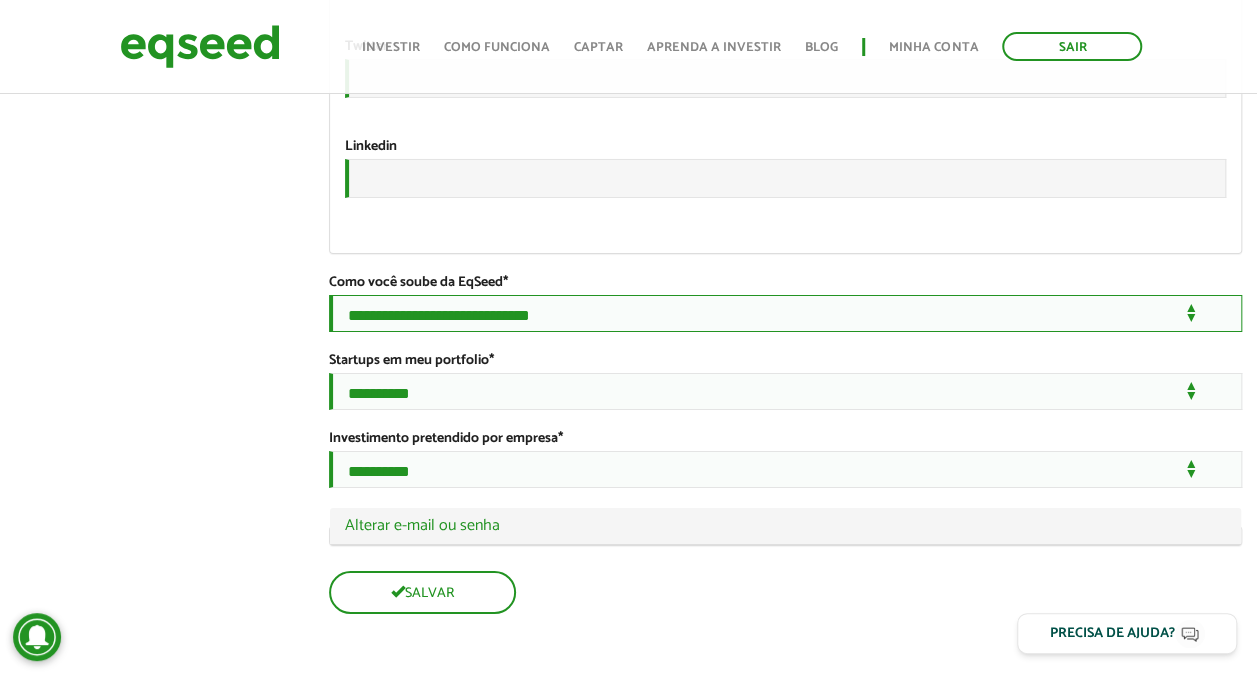 click on "**********" at bounding box center [785, 313] 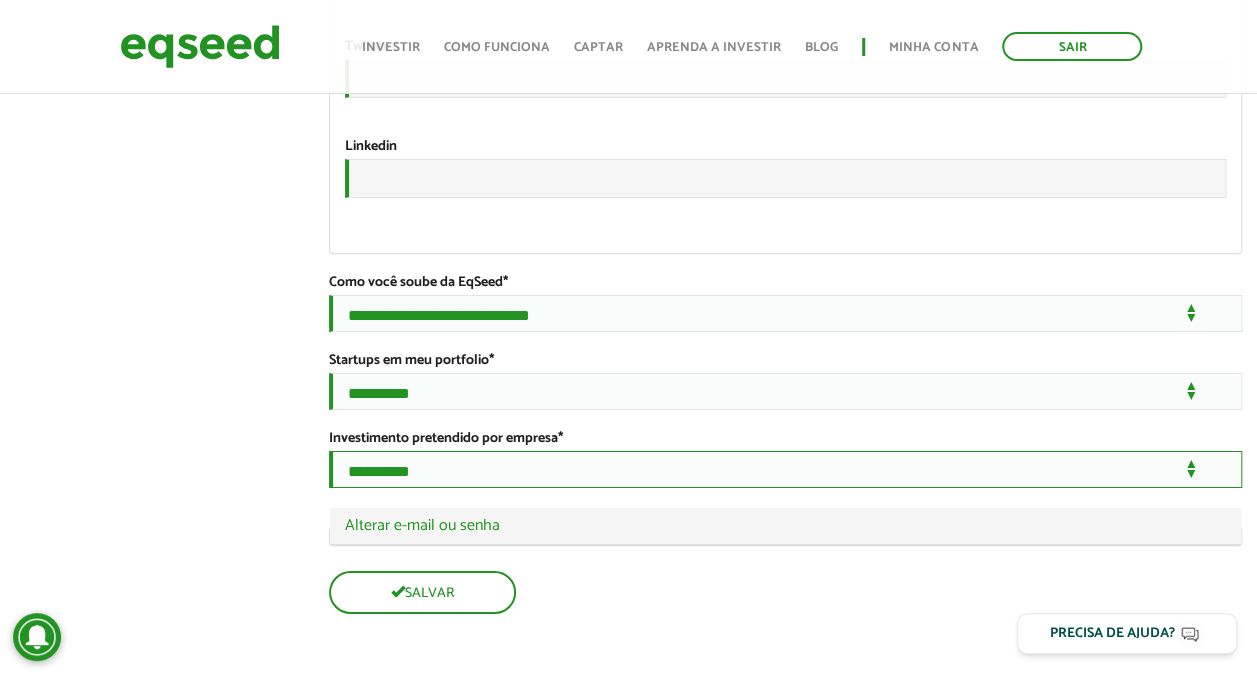 click on "**********" at bounding box center [785, 469] 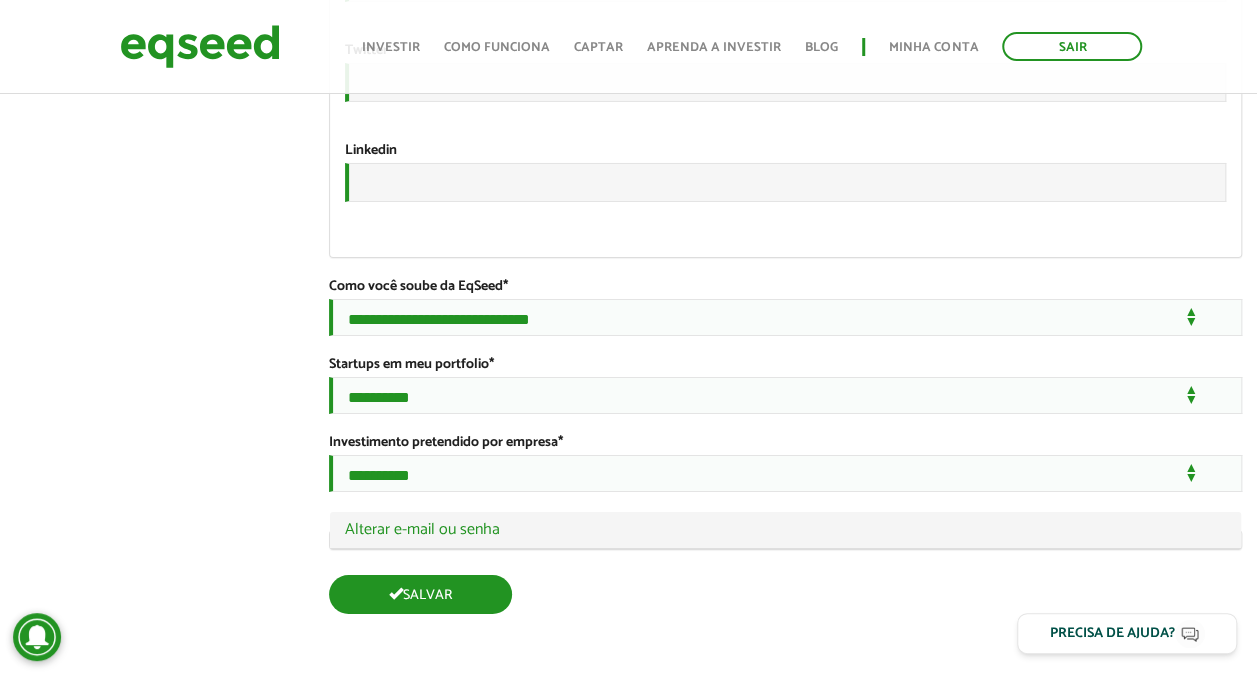 scroll, scrollTop: 3554, scrollLeft: 0, axis: vertical 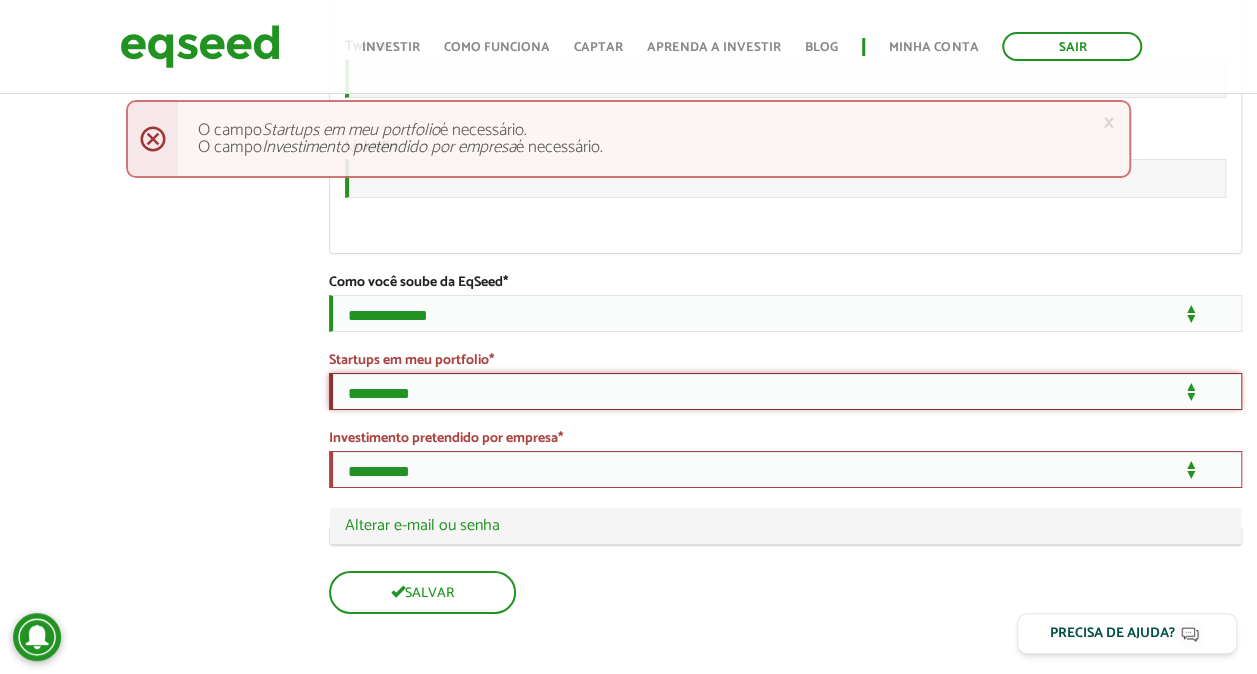 click on "**********" at bounding box center [785, 391] 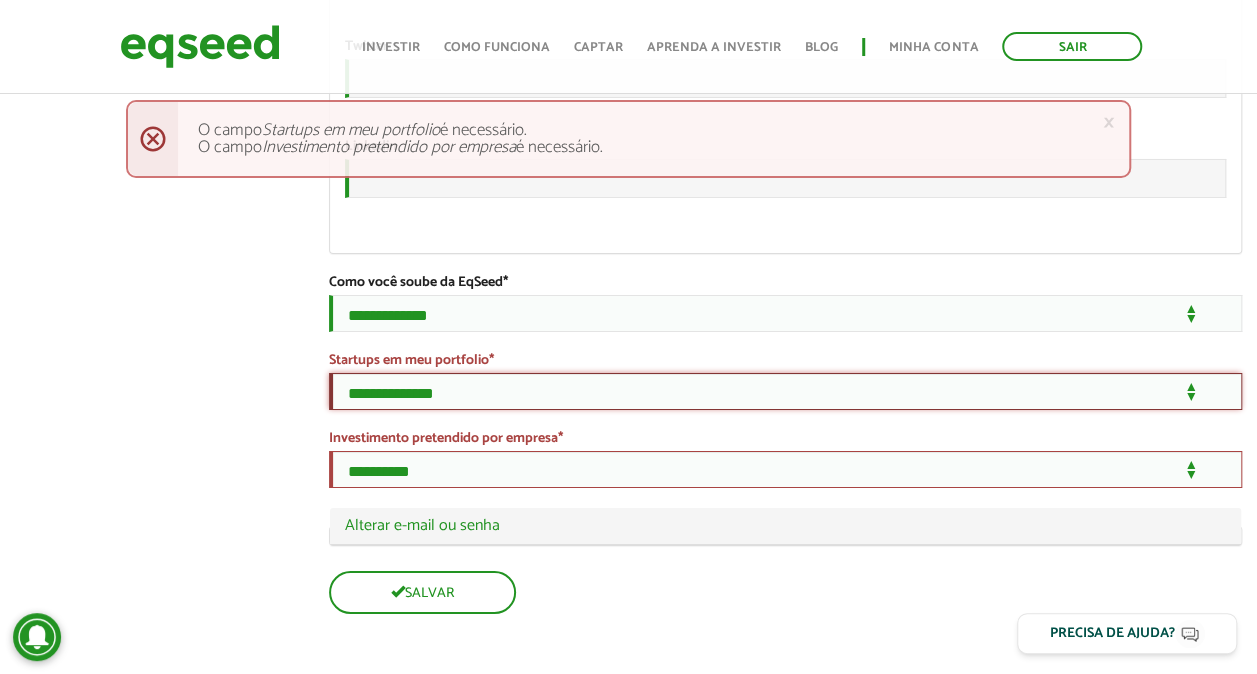 click on "**********" at bounding box center [785, 391] 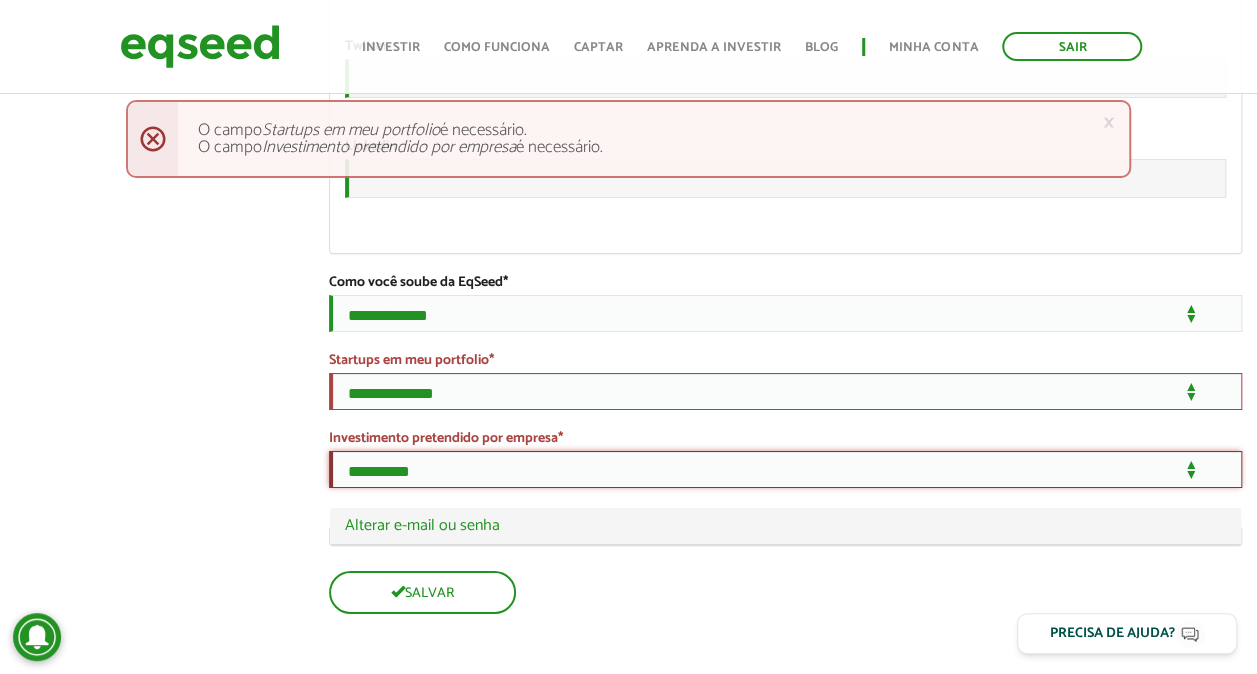 click on "**********" at bounding box center [785, 469] 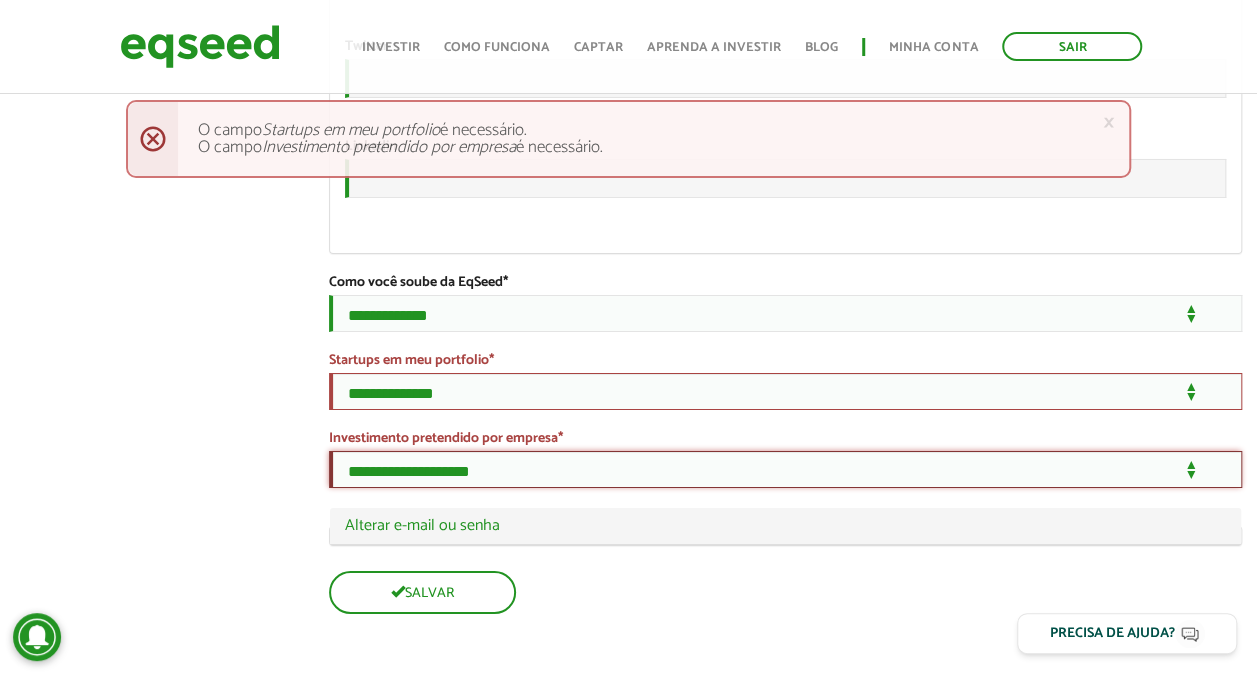 click on "**********" at bounding box center [785, 469] 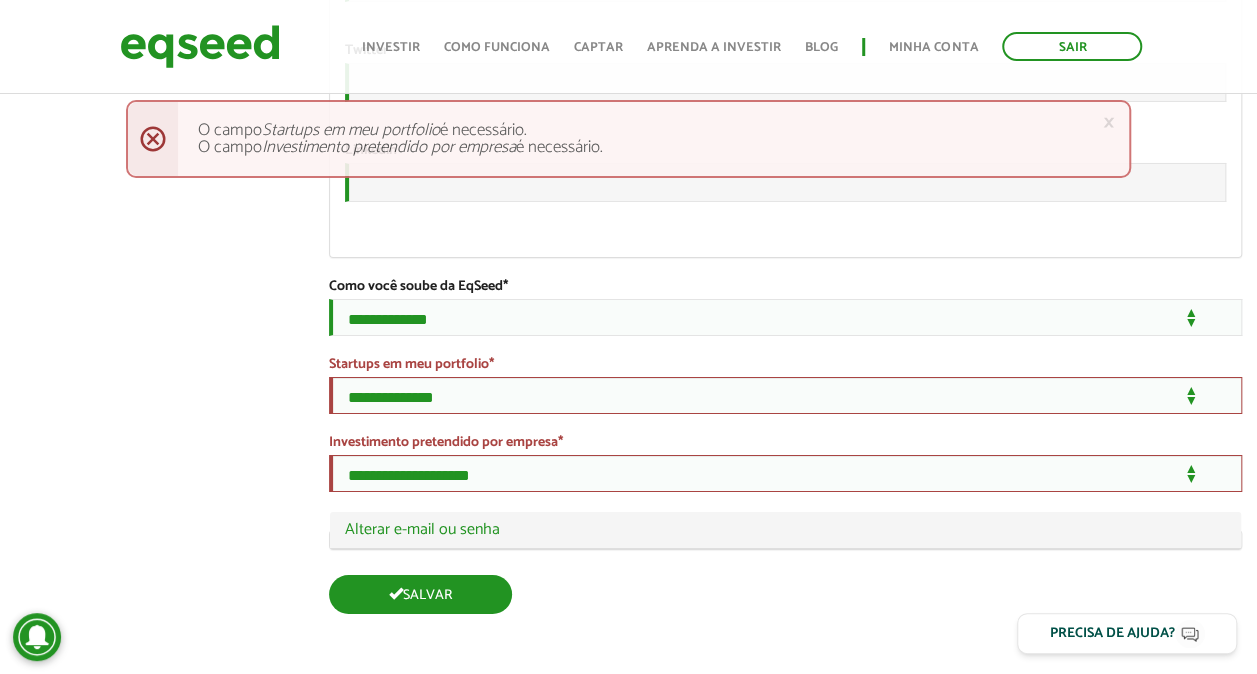 scroll, scrollTop: 3554, scrollLeft: 0, axis: vertical 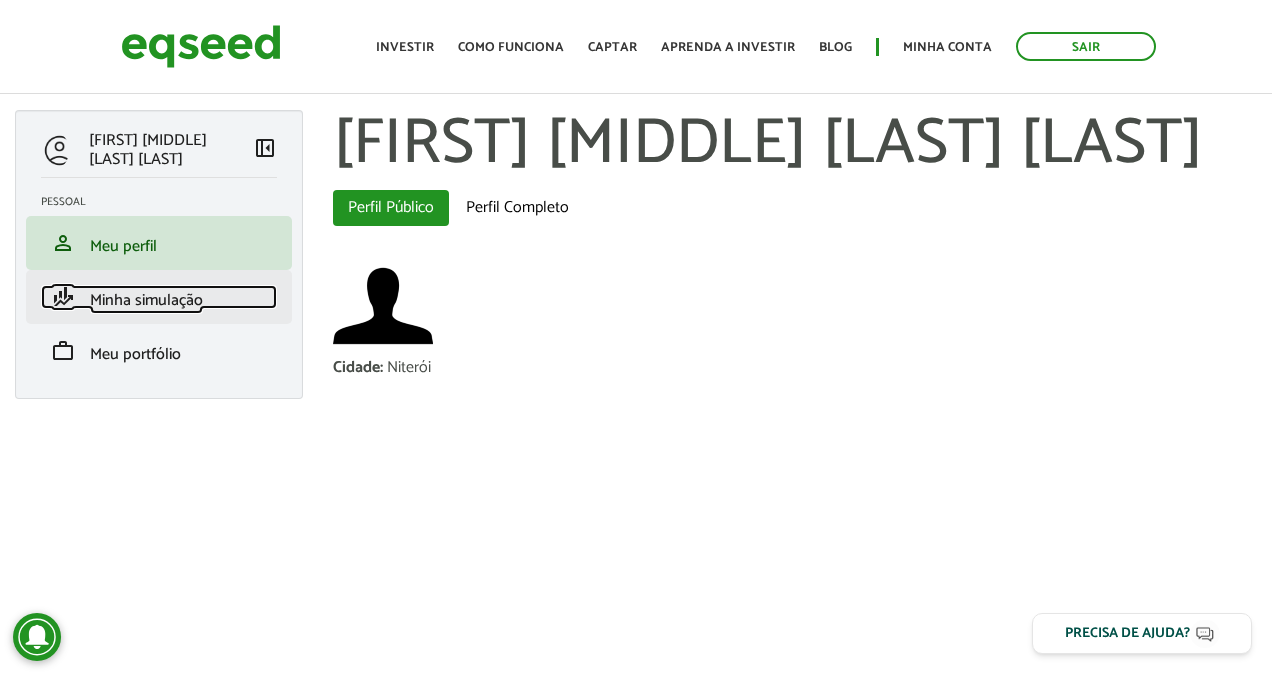 click on "Minha simulação" at bounding box center (146, 300) 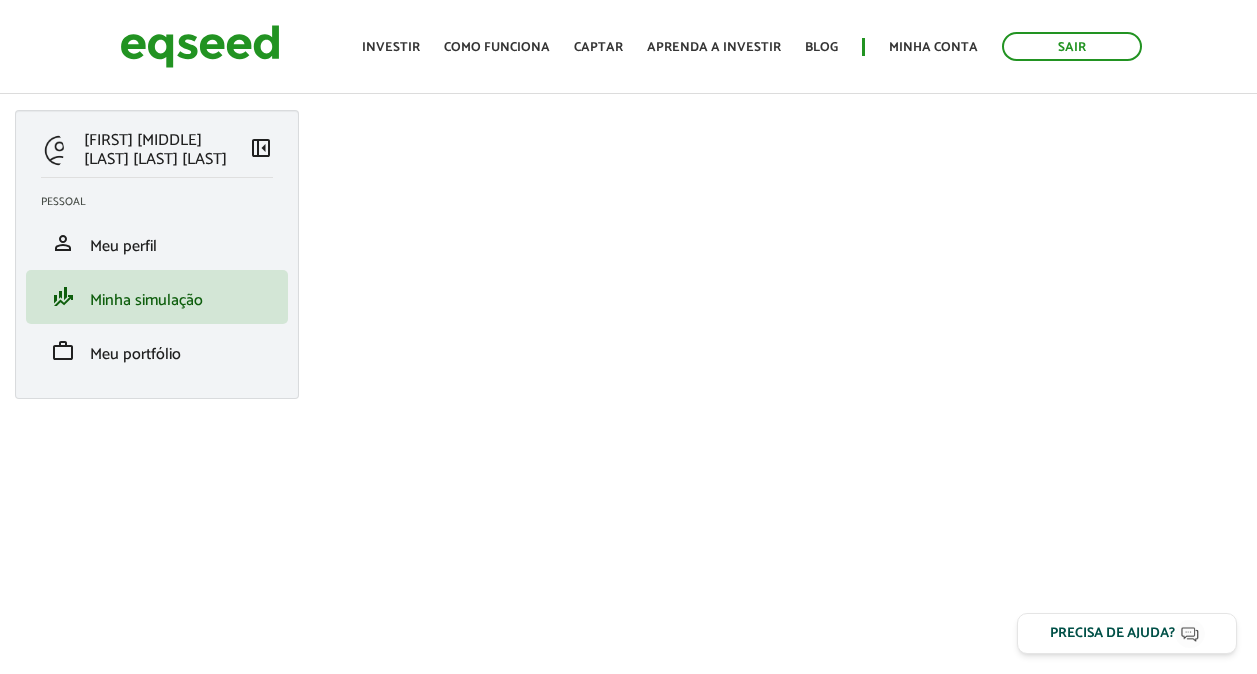 scroll, scrollTop: 0, scrollLeft: 0, axis: both 